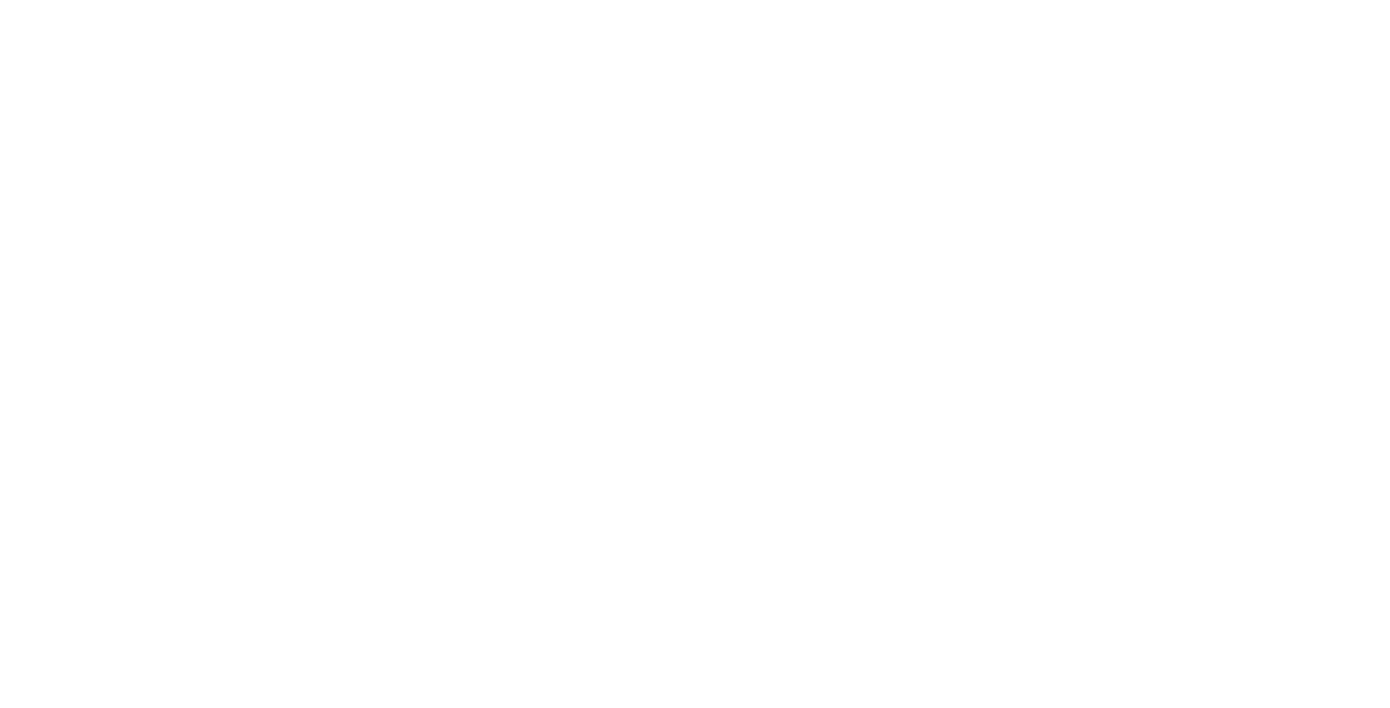 scroll, scrollTop: 0, scrollLeft: 0, axis: both 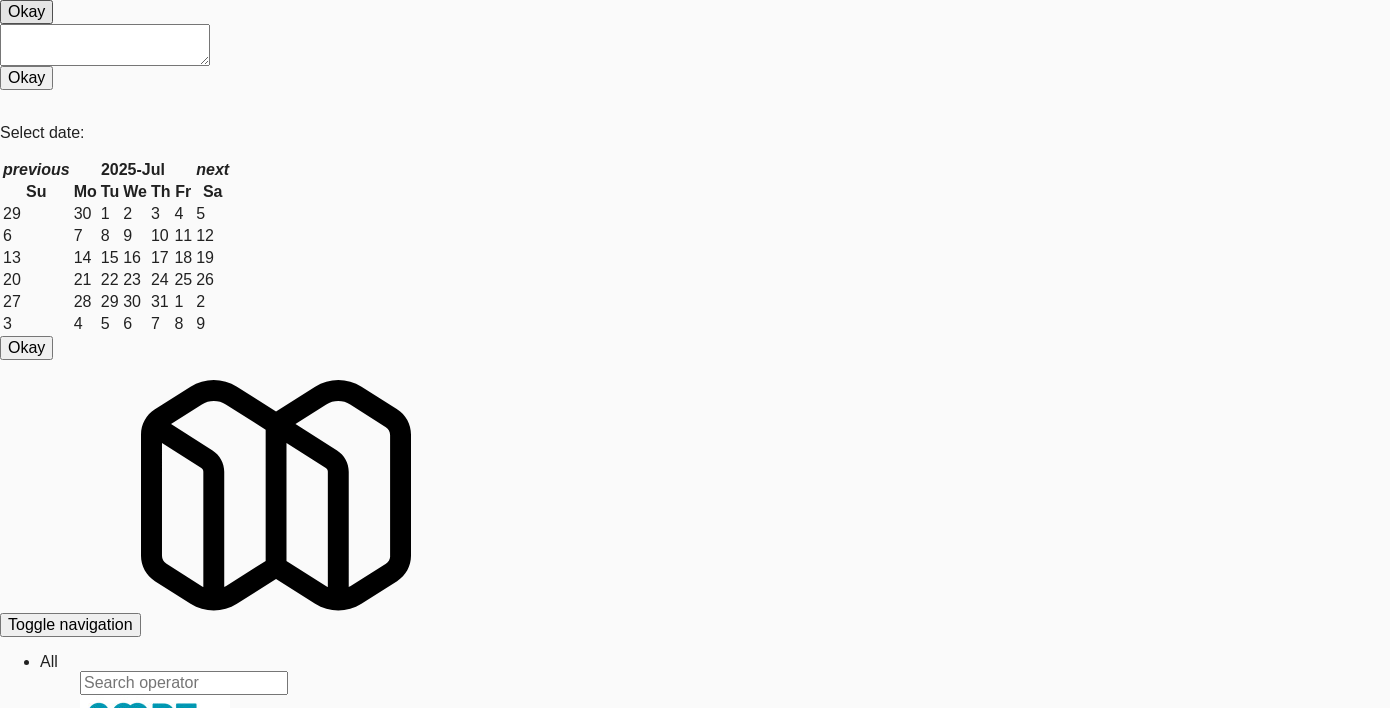 click on "const · deliveries · = · await · db . delivery . findAll ({ ¬ ···· where : · { ¬ ···· ···· inventory_plan_id : · 647 ¬ ···· } ¬ }) ¬ ¬ const · siteCounts · = · _ . countBy ( deliveries , · d · => · d . site_id ) ; ¬ return · siteCounts ¬ ¶" at bounding box center [715, 30782] 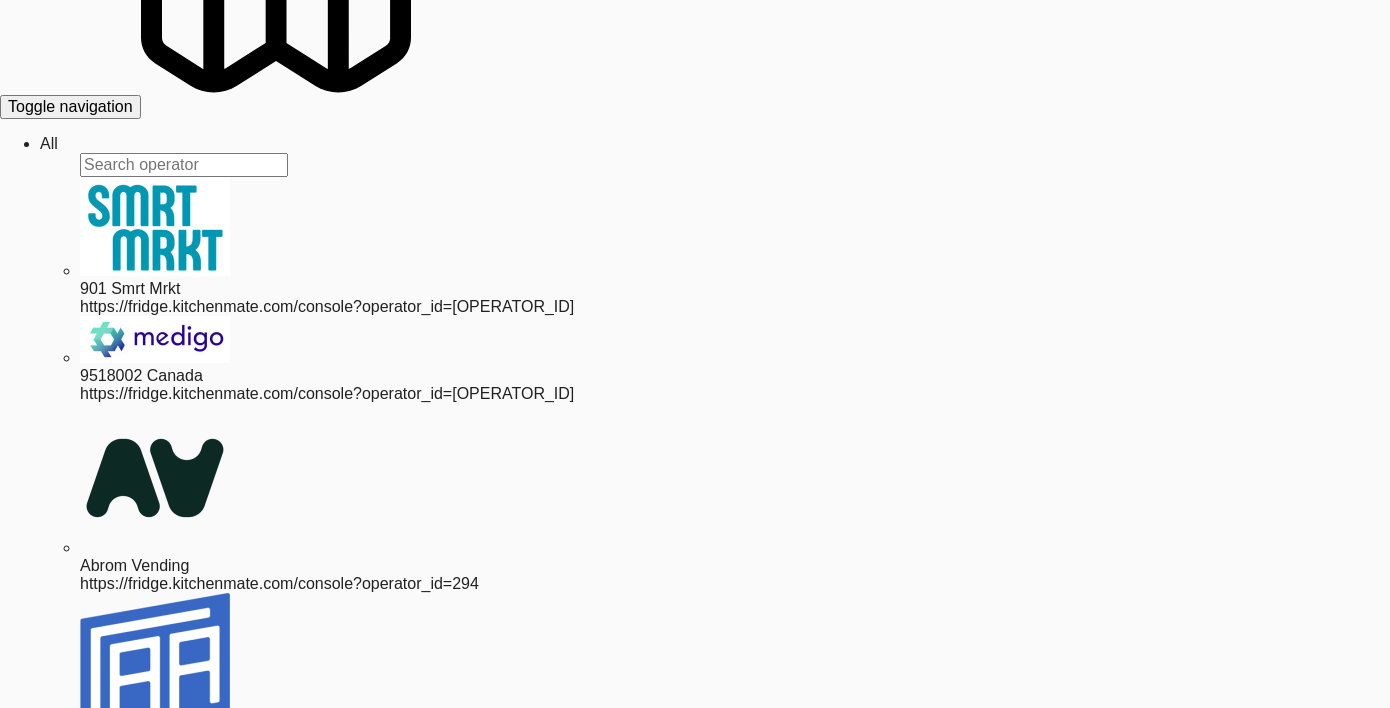 drag, startPoint x: 253, startPoint y: 306, endPoint x: 341, endPoint y: 547, distance: 256.56384 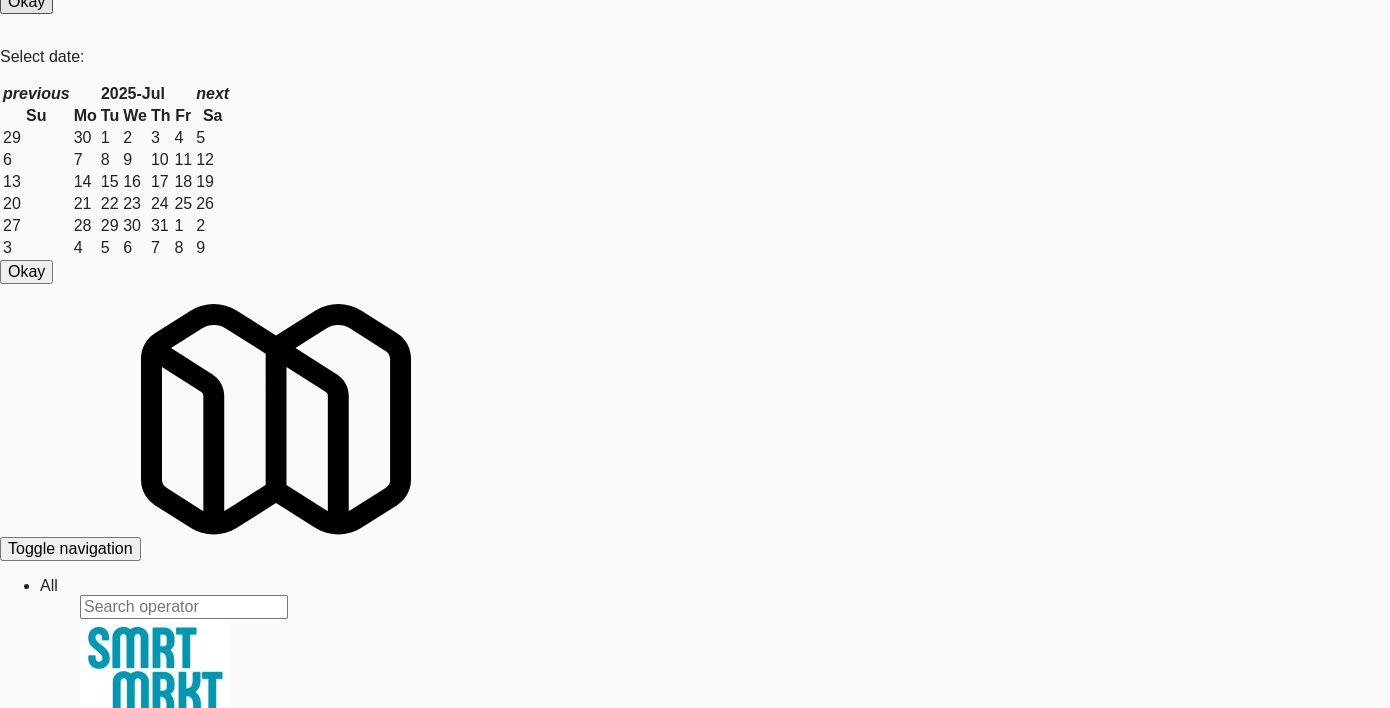 scroll, scrollTop: 0, scrollLeft: 0, axis: both 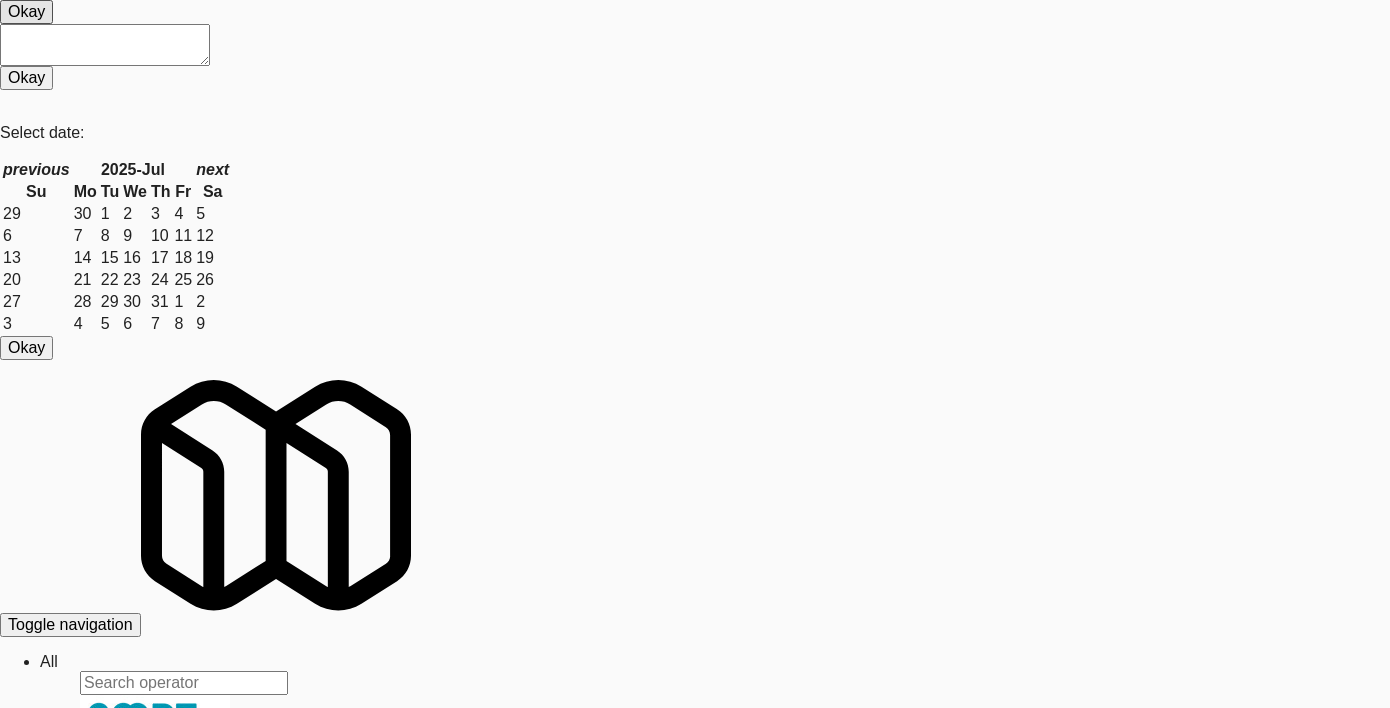 click on "const · asset · = · await · db . asset . findOne ( ) ¬ return · asset ¶" at bounding box center [715, 30782] 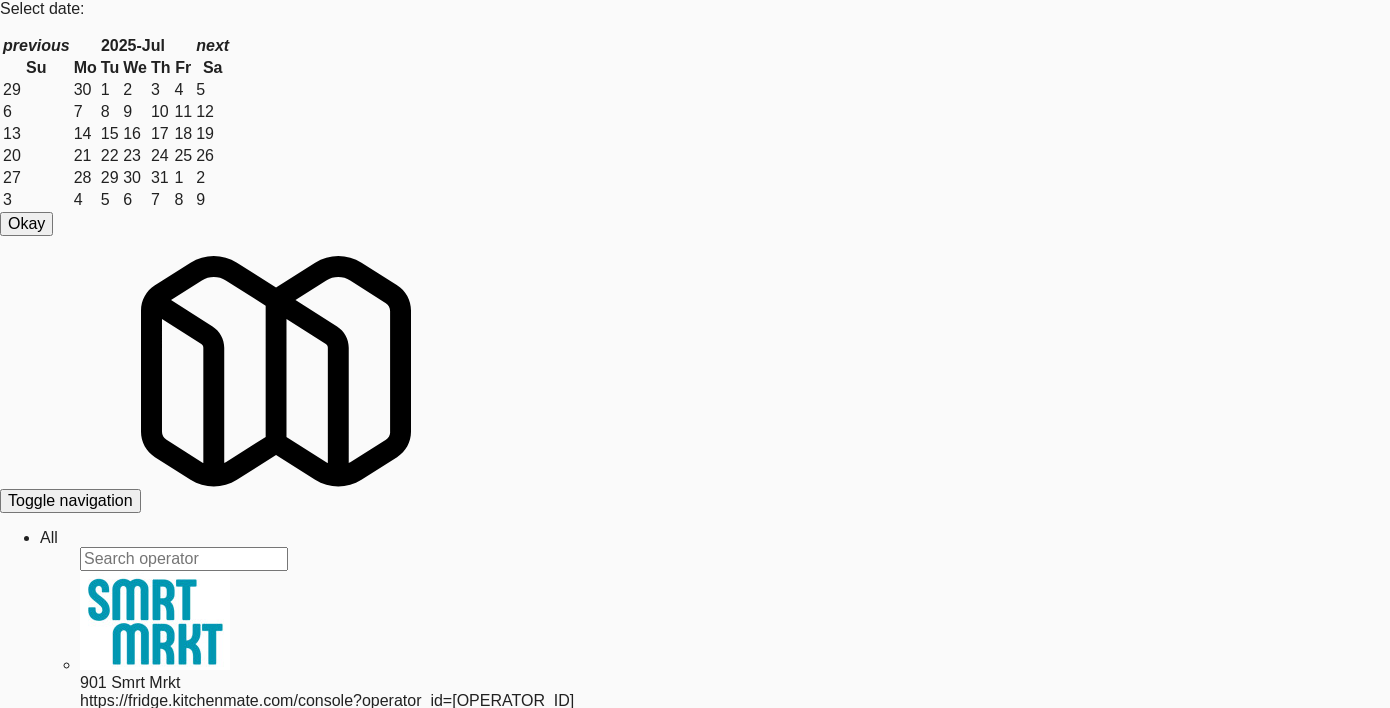 scroll, scrollTop: 0, scrollLeft: 0, axis: both 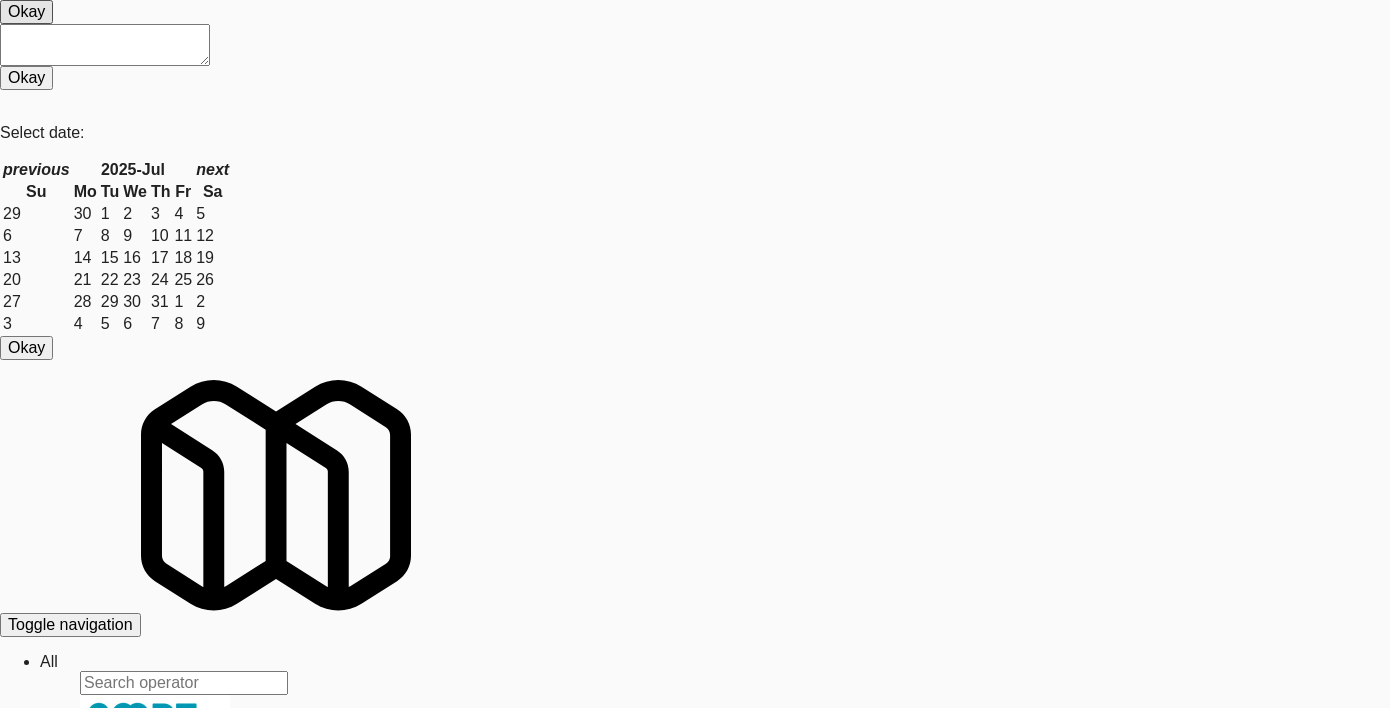 click on "const · planogram_layout · = · await · db . planogram_layout . findOne ( ) ¶" at bounding box center (715, 30782) 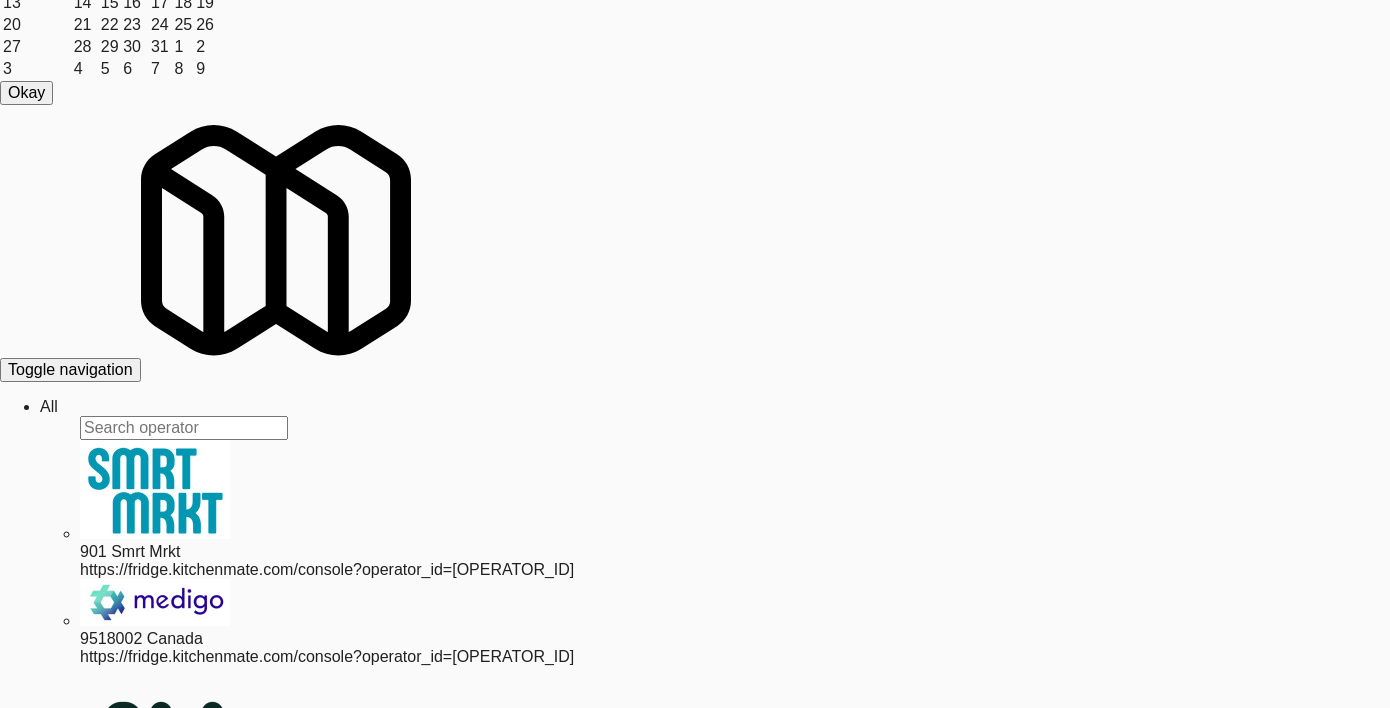 scroll, scrollTop: 0, scrollLeft: 0, axis: both 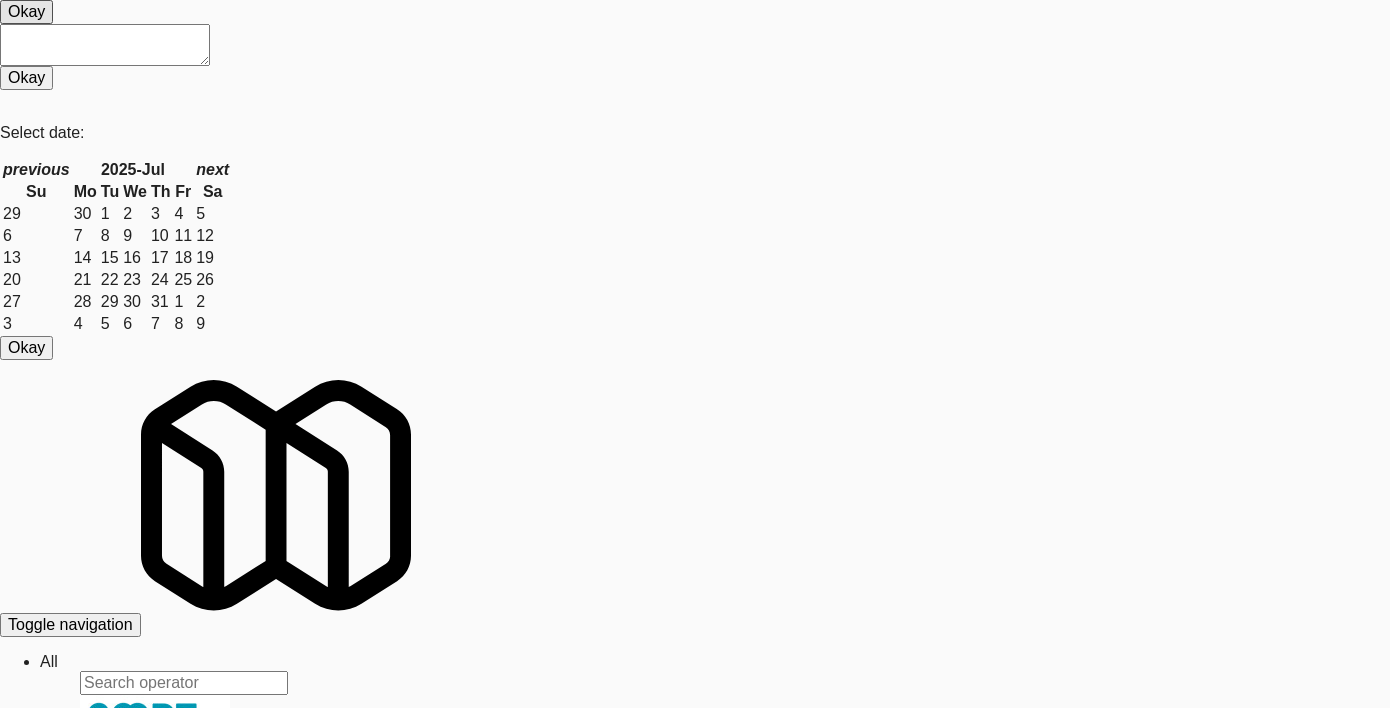 click on "const · planogram_layout · = · await · db . planogram_layout . findOne ( ) ¬ return · planogram_layout ¶" at bounding box center [715, 30782] 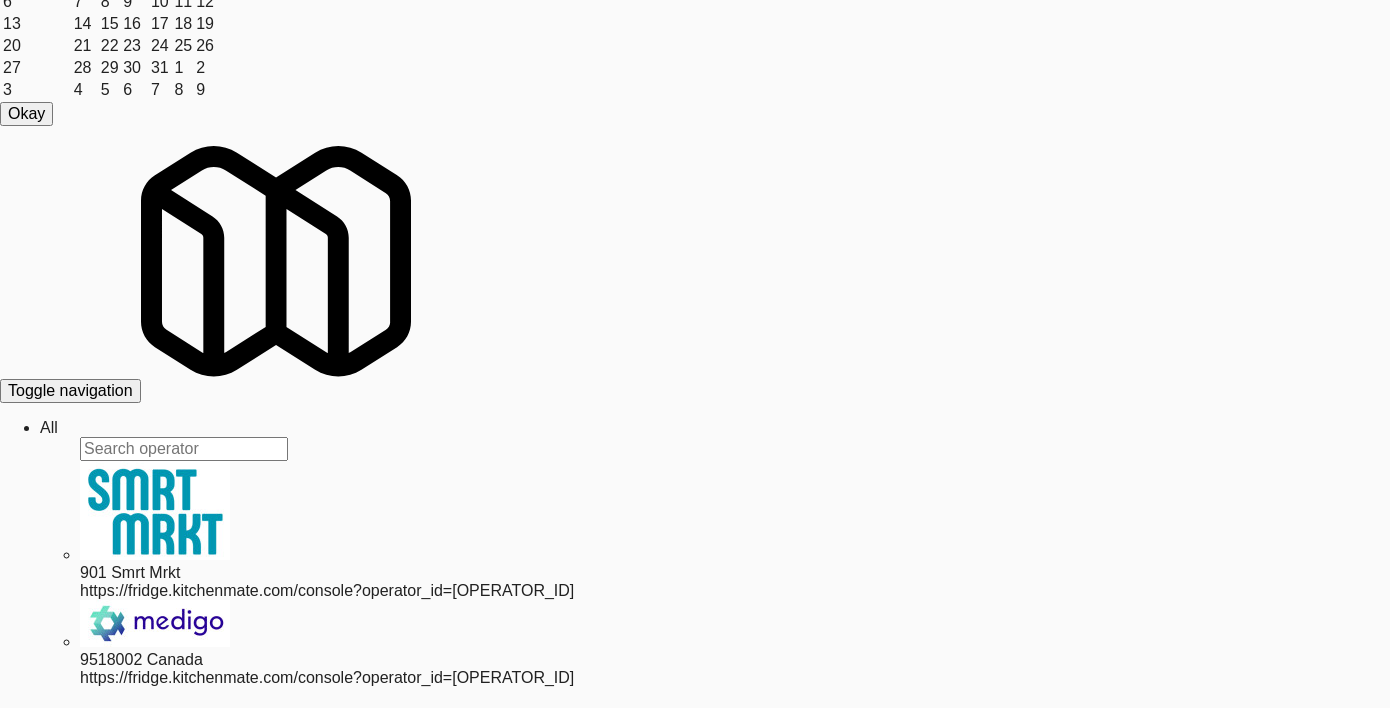 scroll, scrollTop: 518, scrollLeft: 0, axis: vertical 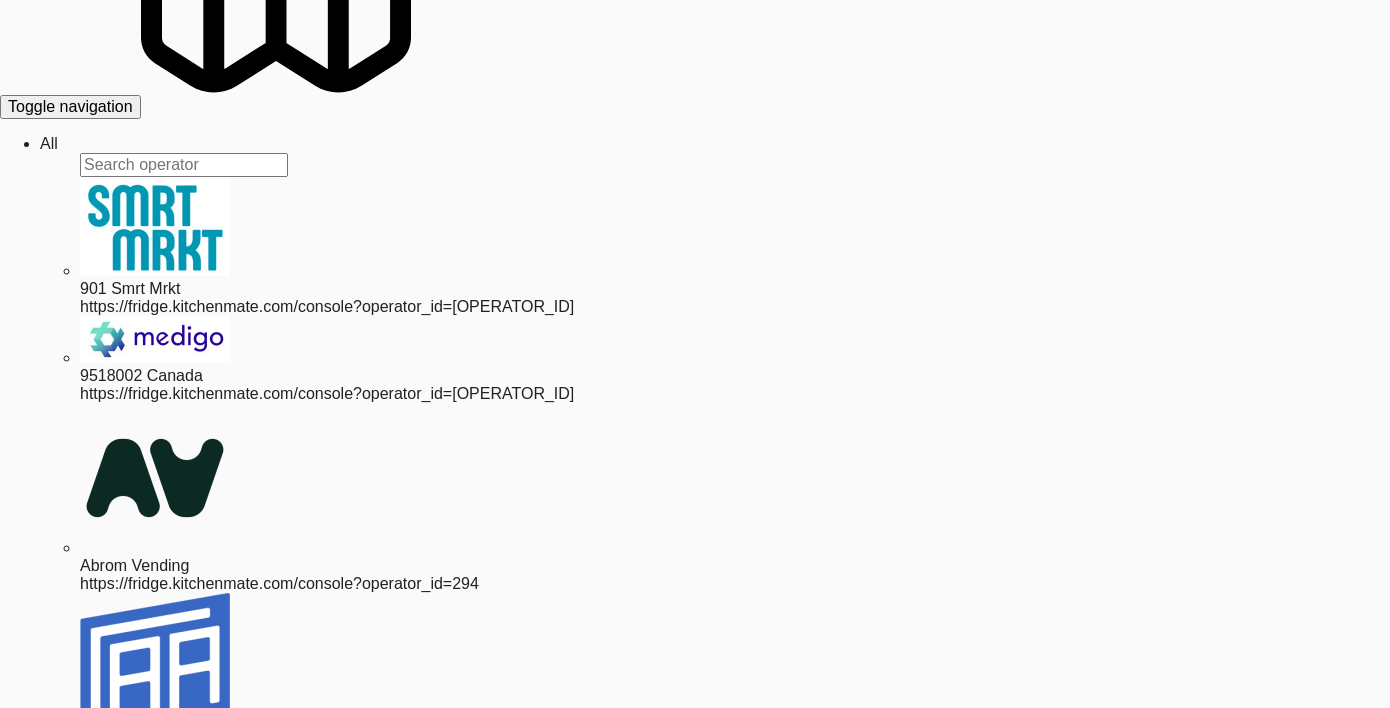 click on "{ ¬ ———— "id" : · 814 , ¬ ———— "cell_index" : · 0 , ¬ ———— "created_at" : · "2024-08-30T22:56:04.954Z" , ¬ ———— "updated_at" : · "2024-08-30T22:56:04.954Z" , ¬ ———— "recipe_id" : · 2337 , ¬ ———— "planogram_layout_id" : · 13 , ¬ ———— "operator_id" : · 14 ¬ } ¶" at bounding box center [715, 30482] 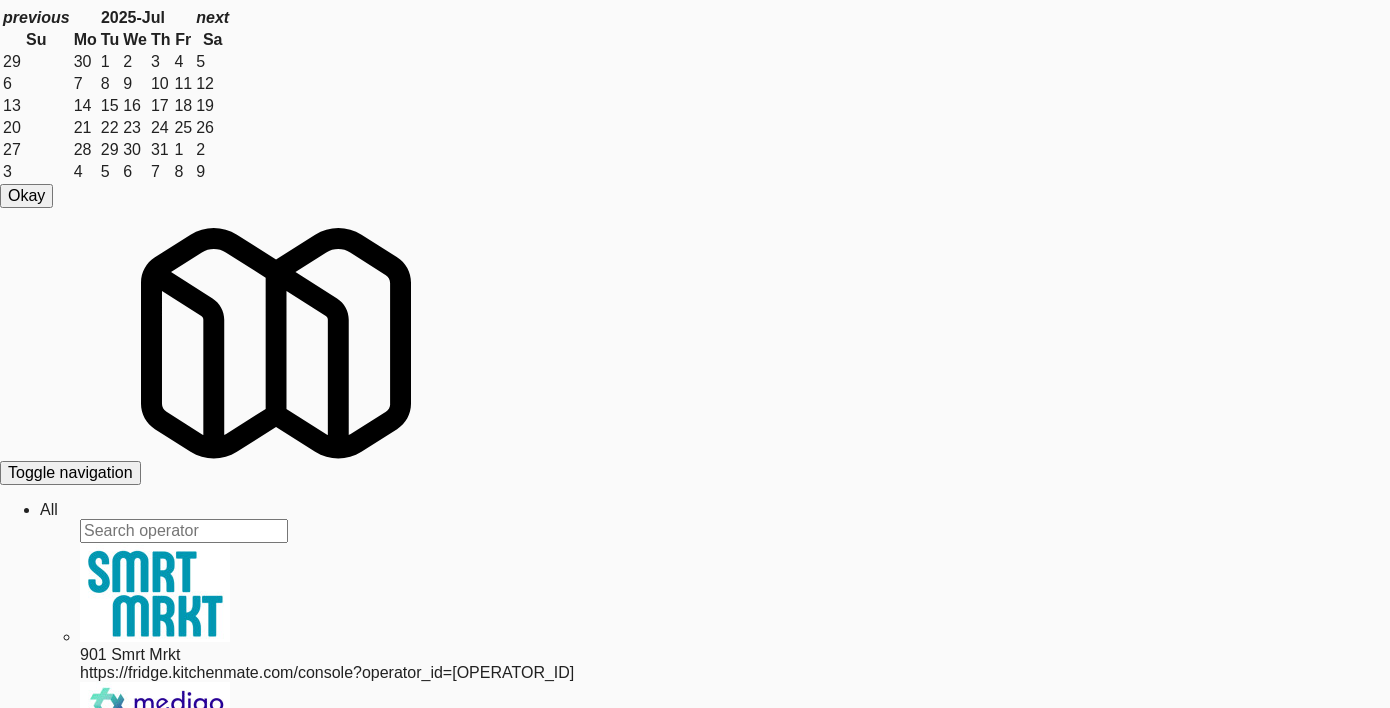 scroll, scrollTop: 0, scrollLeft: 0, axis: both 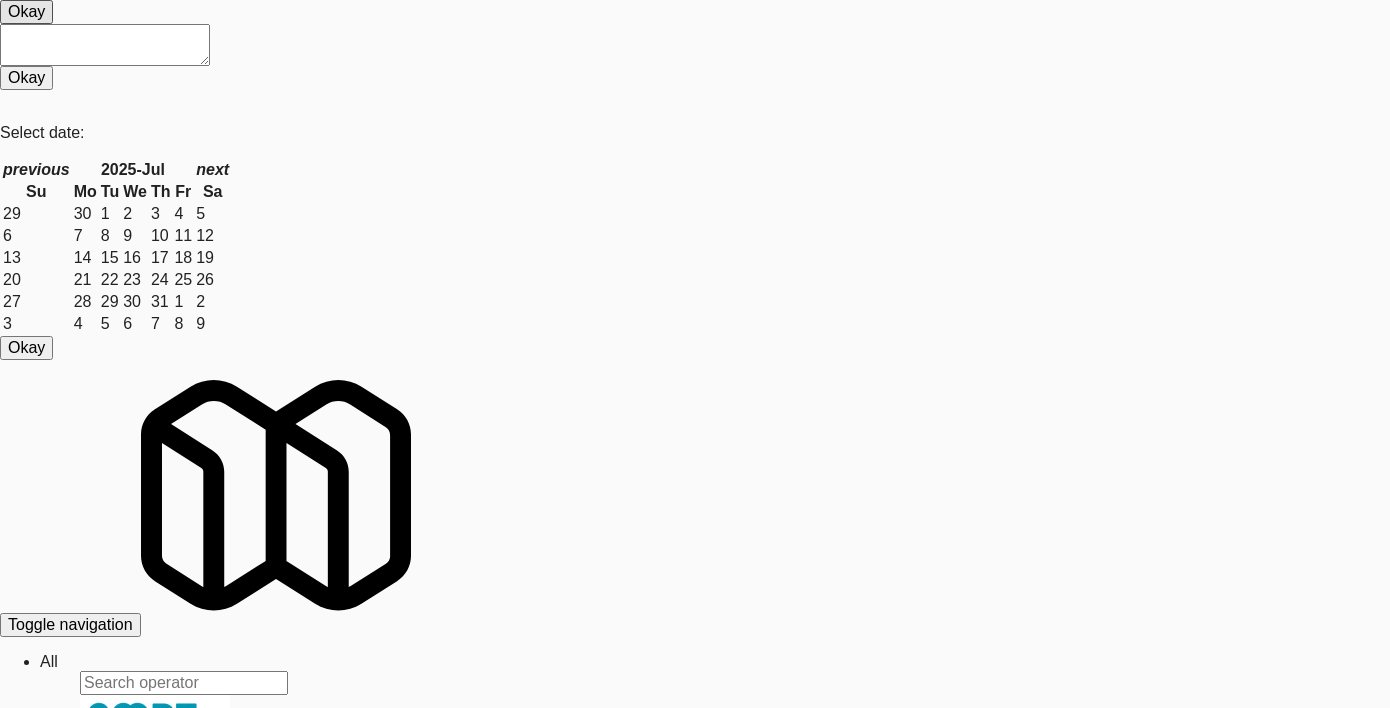 click on "const · planogram_layout_cell · = · await · db . planogram_layout_cell . findOne ( ) ¬ return · planogram_layout_cell ¶" at bounding box center [715, 30782] 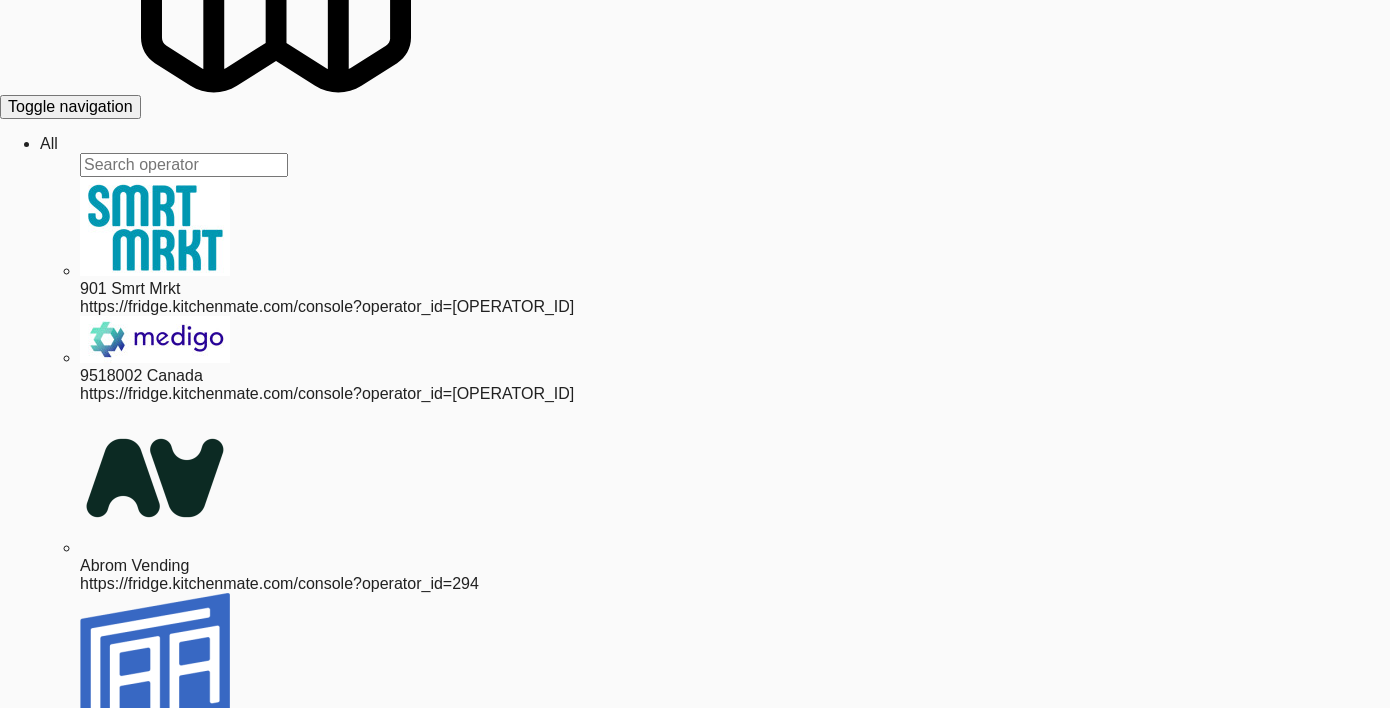 click on "{ ¬ ———— "id" : · 814 , ¬ ———— "cell_index" : · 0 , ¬ ———— "created_at" : · "2024-08-30T22:56:04.954Z" , ¬ ———— "updated_at" : · "2024-08-30T22:56:04.954Z" , ¬ ———— "recipe_id" : · 2337 , ¬ ———— "planogram_layout_id" : · 13 , ¬ ———— "operator_id" : · 14 ¬ } ¶" at bounding box center [715, 30482] 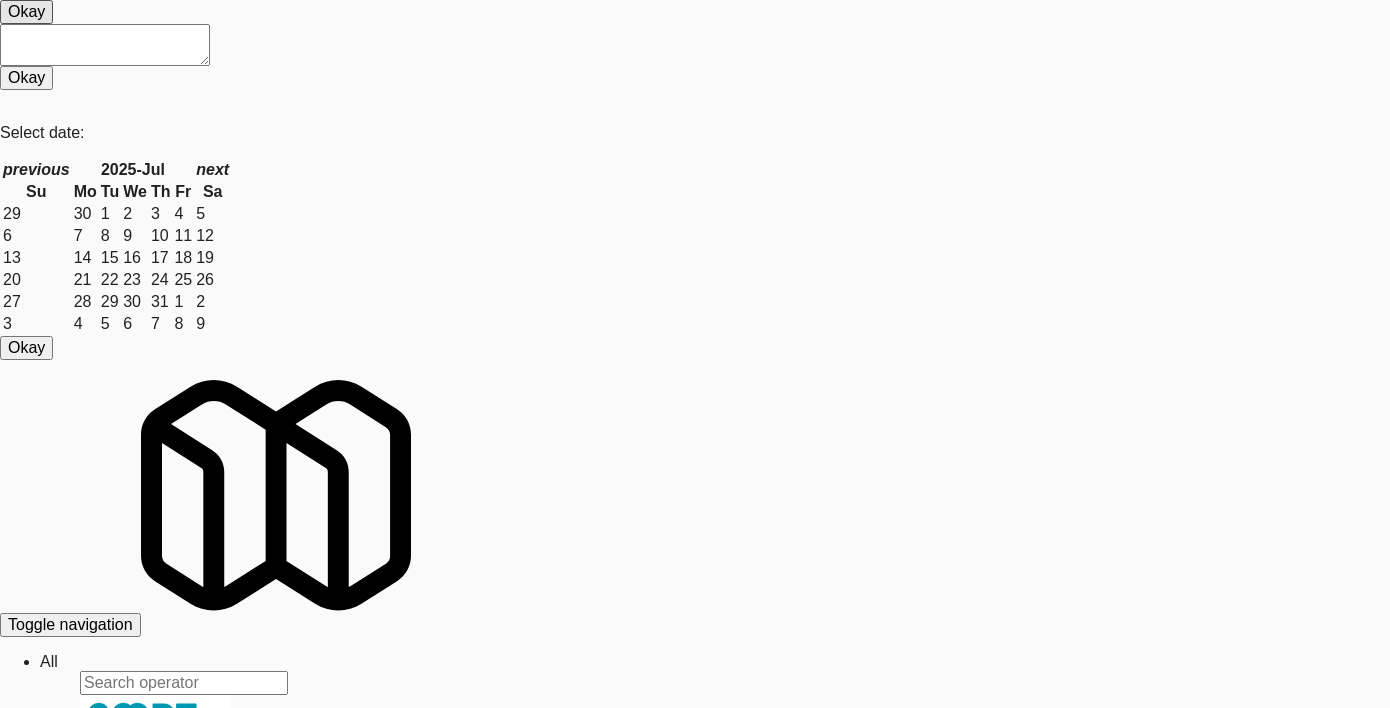click on "const · planogram_layout_cell · = · await · db . planogram_layout_cell . findOne ( ) ¬ return · planogram_layout_cell ¶" at bounding box center [715, 30782] 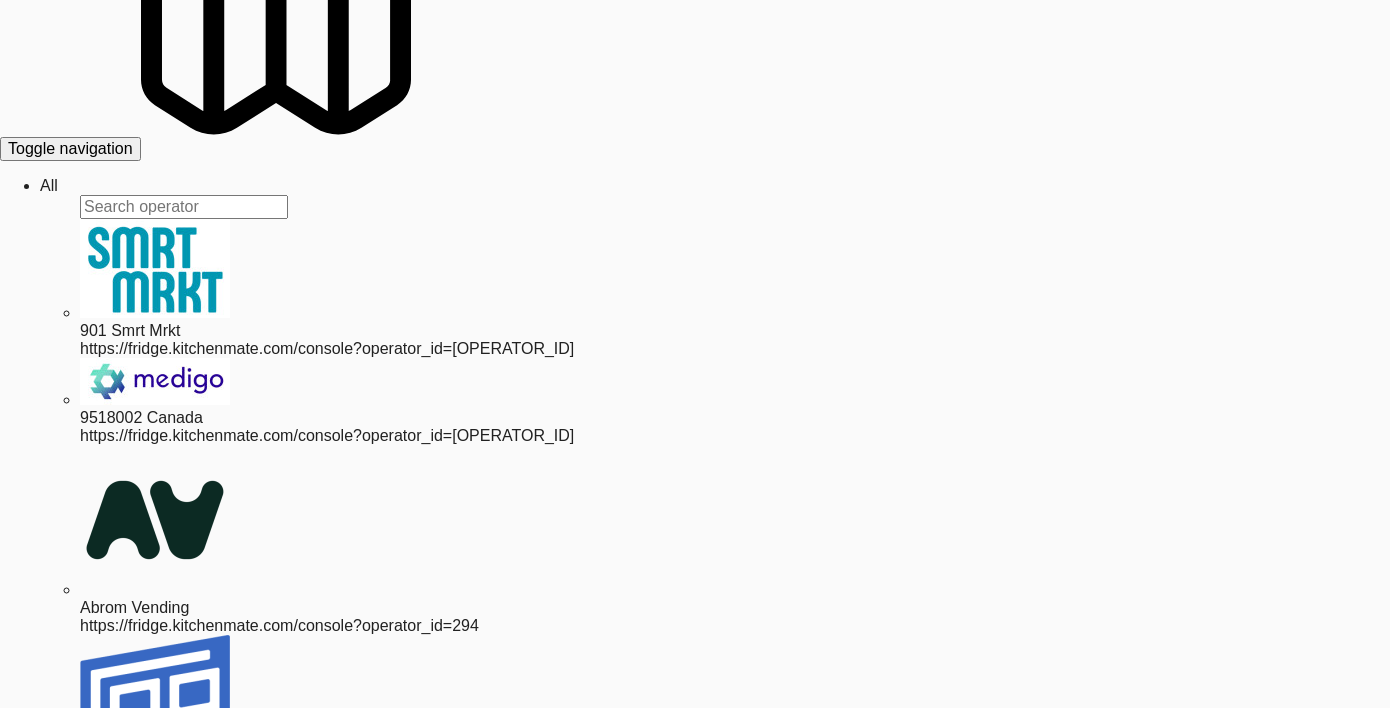 scroll, scrollTop: 462, scrollLeft: 0, axis: vertical 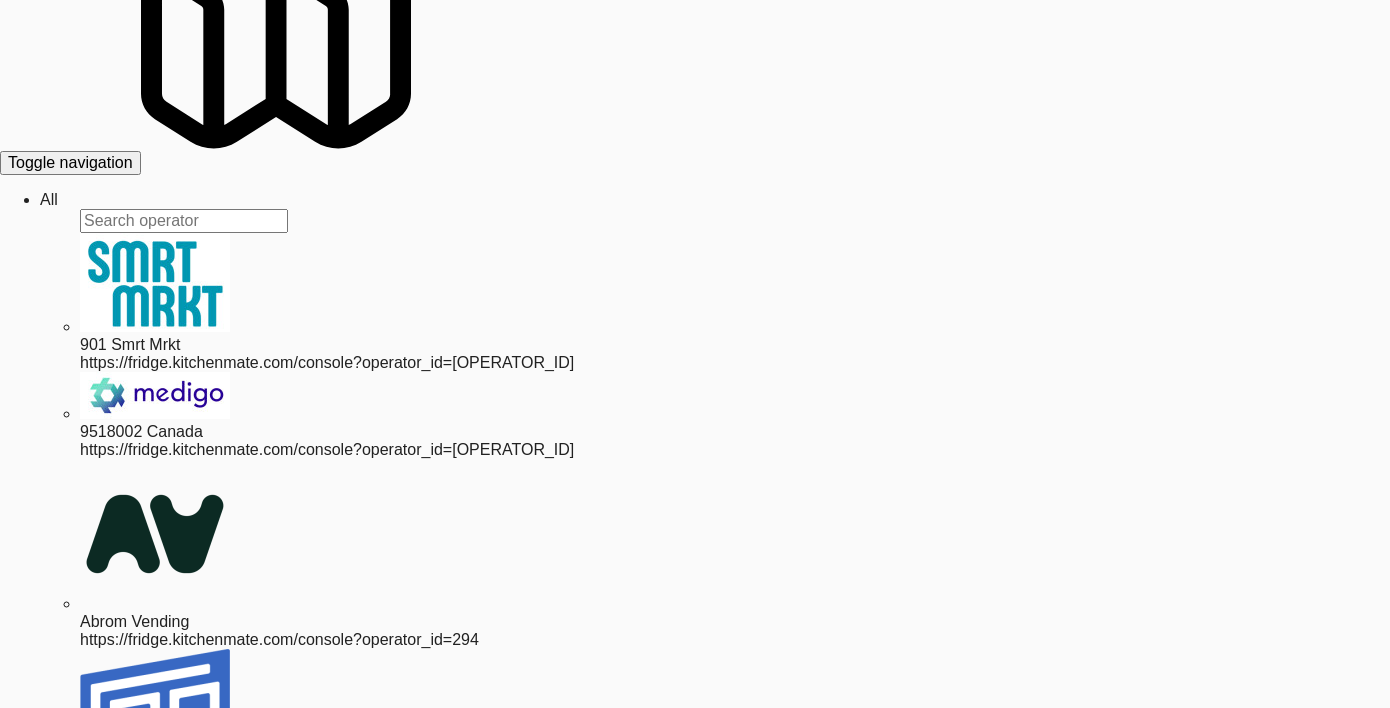 click on "{ ¬ ———— "is_etag_hub" : · false , ¬ ———— "is_smart_fridge" : · false , ¬ ———— "is_imbera_fridge" : · false , ¬ ———— "id" : · [NUMBER] , ¬ ———— "name" : · "[NUMBER]" , ¬ ———— "type" : · "fridge" , ¬ ———— "metadata" : · { ¬ ———— ———— "Maker" : · "Danby" , ¬ ———— ———— "Branding" : · "New · White · Marketing · Vinyl" , ¬ ———— ———— "Fridge · Size" : · "[SIZE]" , ¬ ———— ———— "Model · number" : · "[MODEL_NUMBER]" , ¬ ———— ———— "Meal · capacity" : · "[NUMBER]" , ¬ ———— ———— "Serial · Number" : · "[NUMBER]" ¬ ———— } , ¬ ———— "side_photo" : · null , ¬ ———— "created_at" : · "[DATE_TIME]" , ¬ ———— "updated_at" : · "[DATE_TIME]" , ¬ ———— "cabinet_id" : · null , ¬ ———— "site_id" : · "[UUID]" , ¬ ———— "tower_id" : }" at bounding box center [719, 30538] 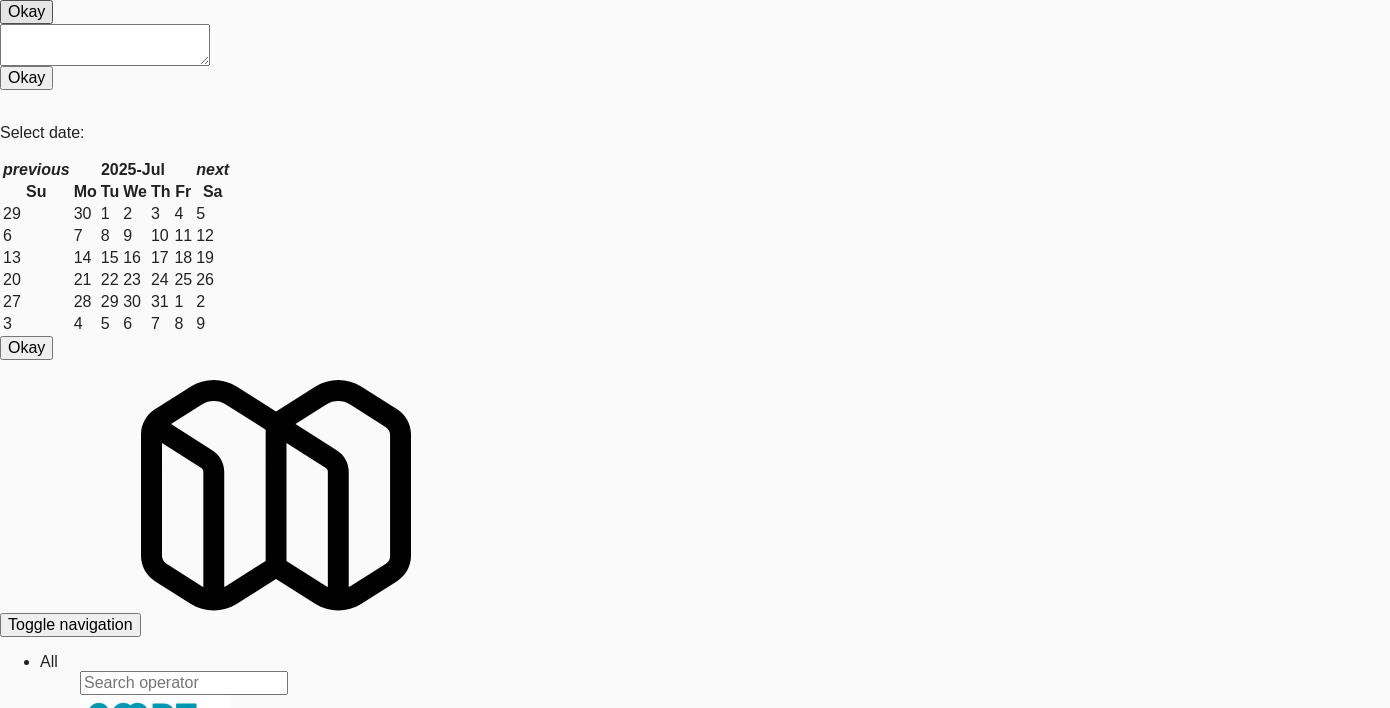 click on "// · const · planogram_layout_cell · = · await · db.planogram_layout_cell.findOne() ¬ // · return · planogram_layout_cell ¬ ¬ const · asset · = · await · db . asset . findOne ({ ¬ ···· where : · { ¬ ···· ···· ¬ ···· } ¬ }) ¬ return · asset ¶" at bounding box center (715, 30782) 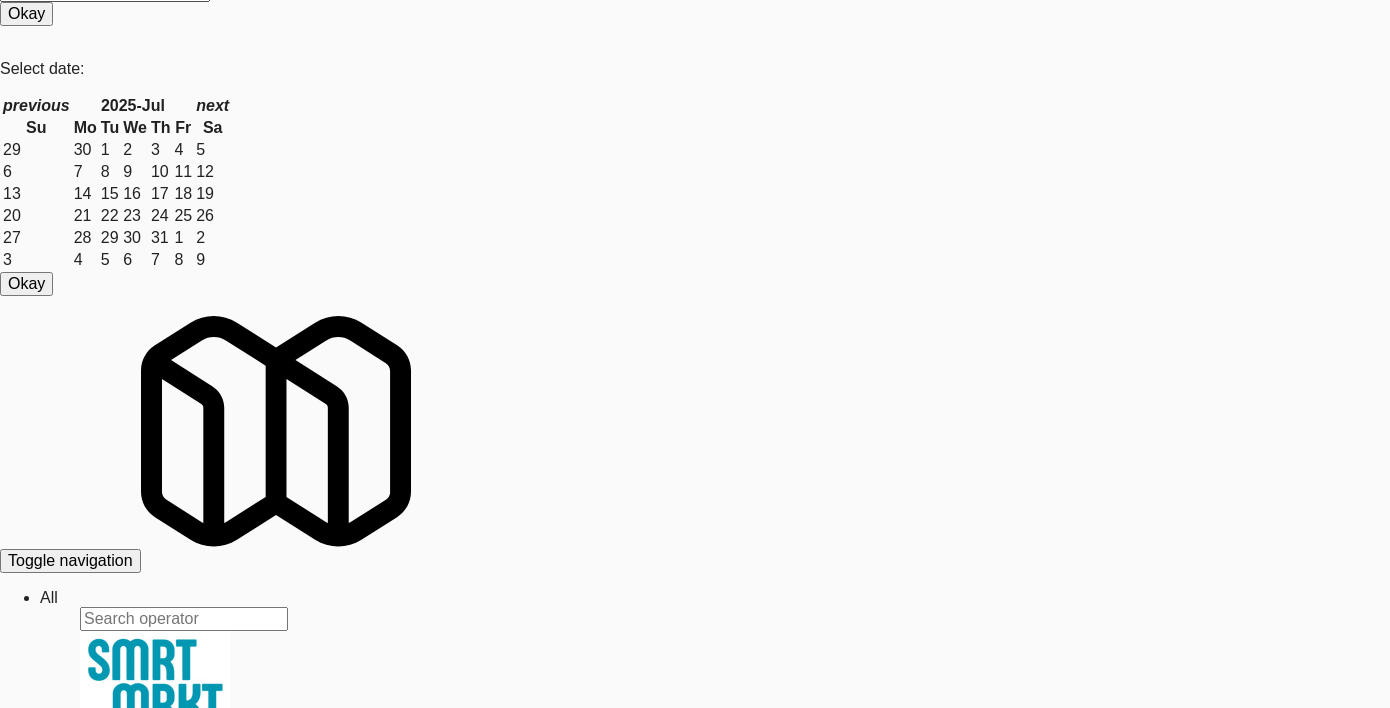 scroll, scrollTop: 0, scrollLeft: 0, axis: both 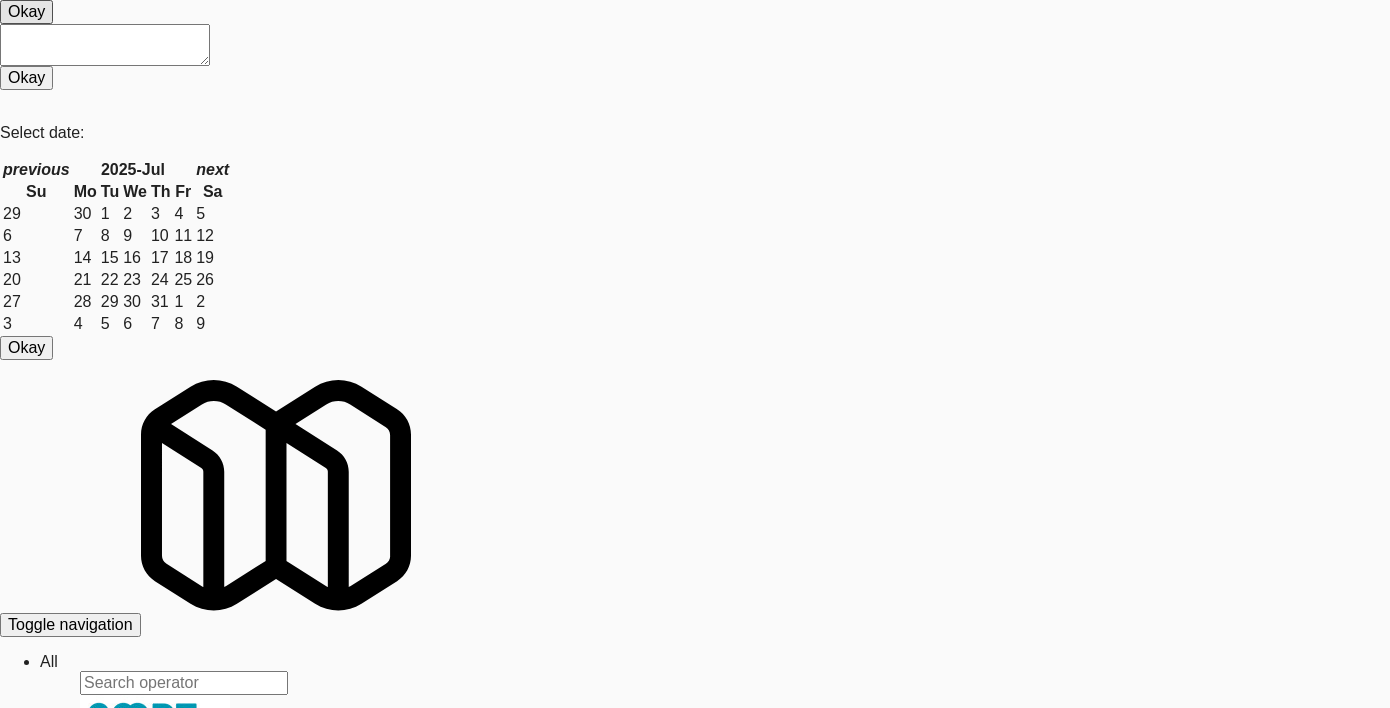 click on "// · const · planogram_layout_cell · = · await · db.planogram_layout_cell.findOne() ¬ // · return · planogram_layout_cell ¬ ¬ const · asset · = · await · db . asset . findOne ({ ¬ ···· where : · { ¬ ···· ···· type : · "etag-hub" ¬ ···· } ¬ }) ¬ return · asset ¶" at bounding box center [715, 30782] 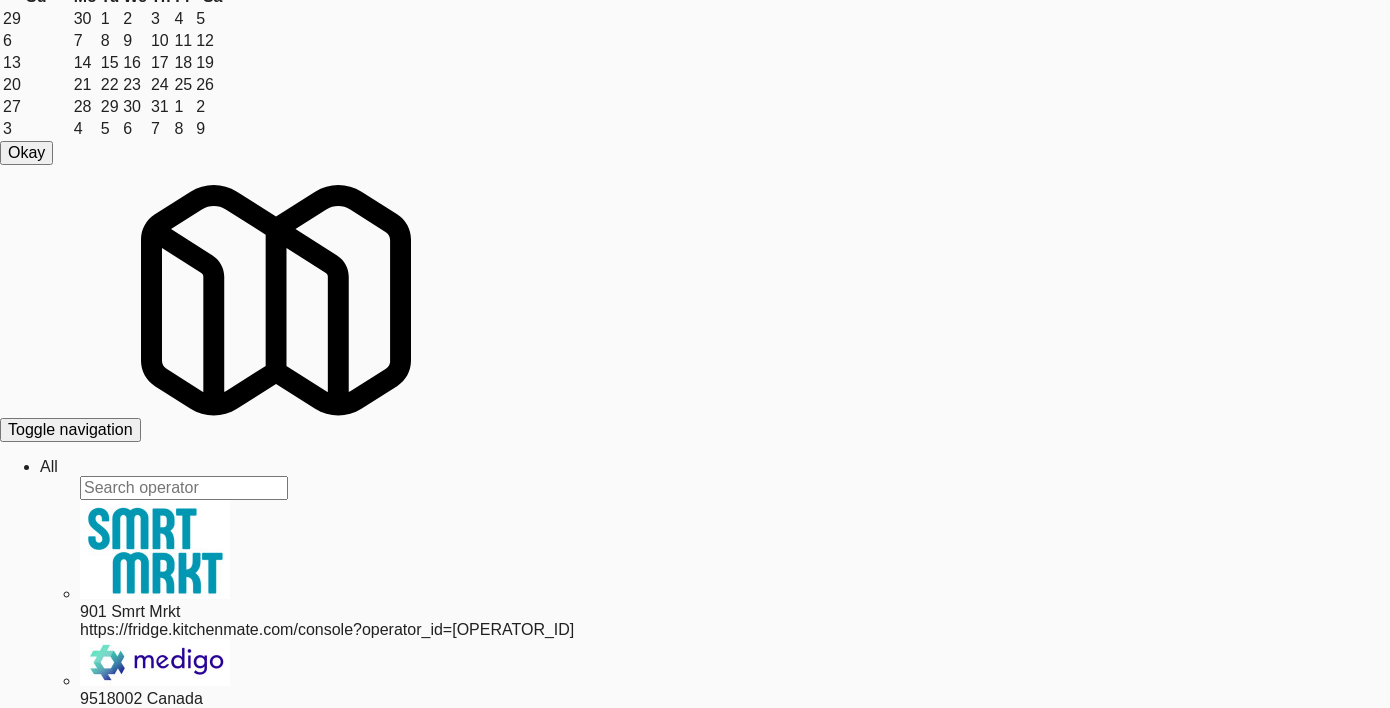 scroll, scrollTop: 518, scrollLeft: 0, axis: vertical 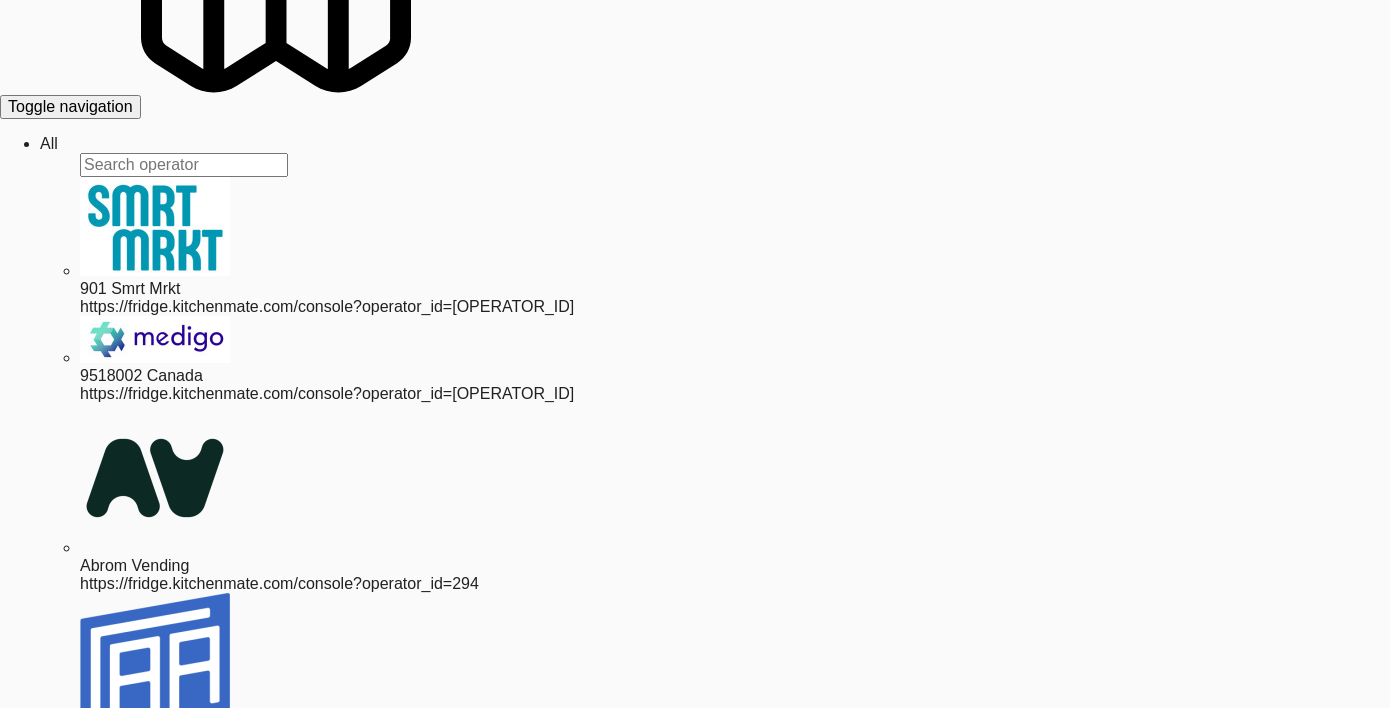 click at bounding box center [41, 30295] 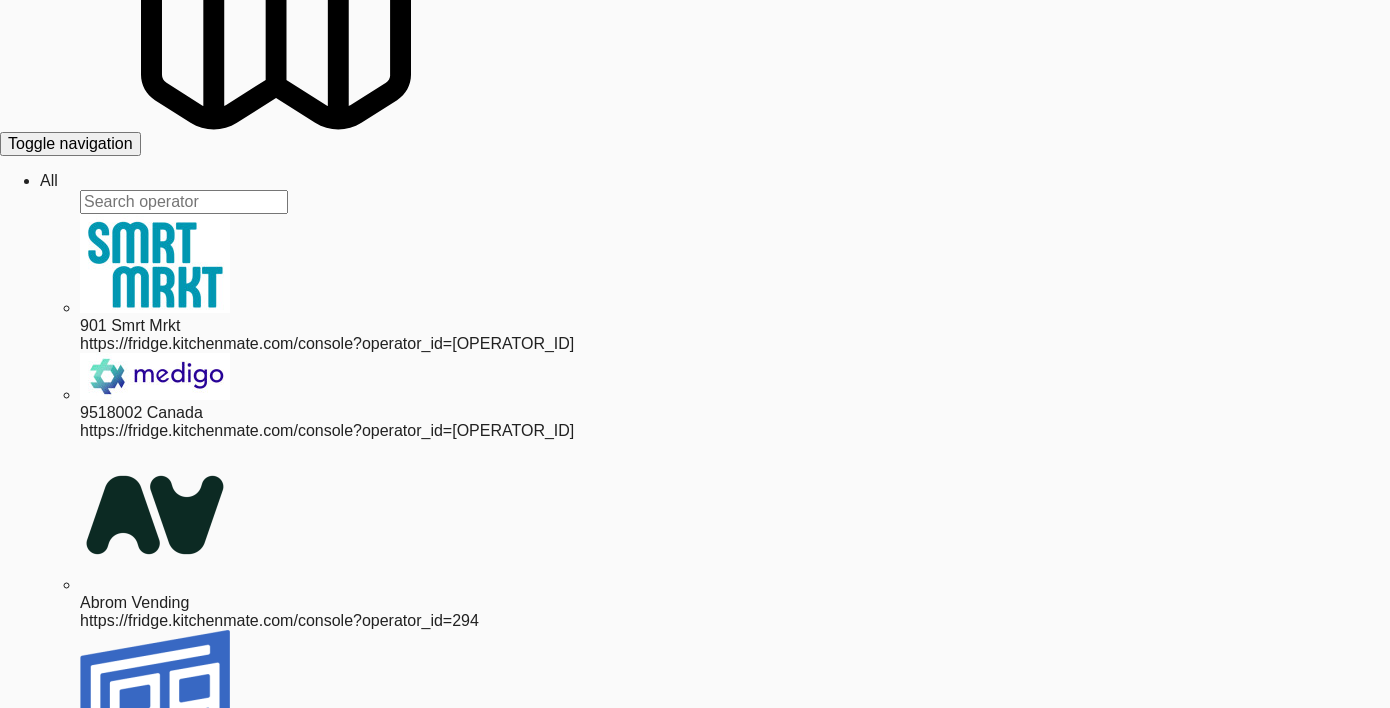 scroll, scrollTop: 483, scrollLeft: 0, axis: vertical 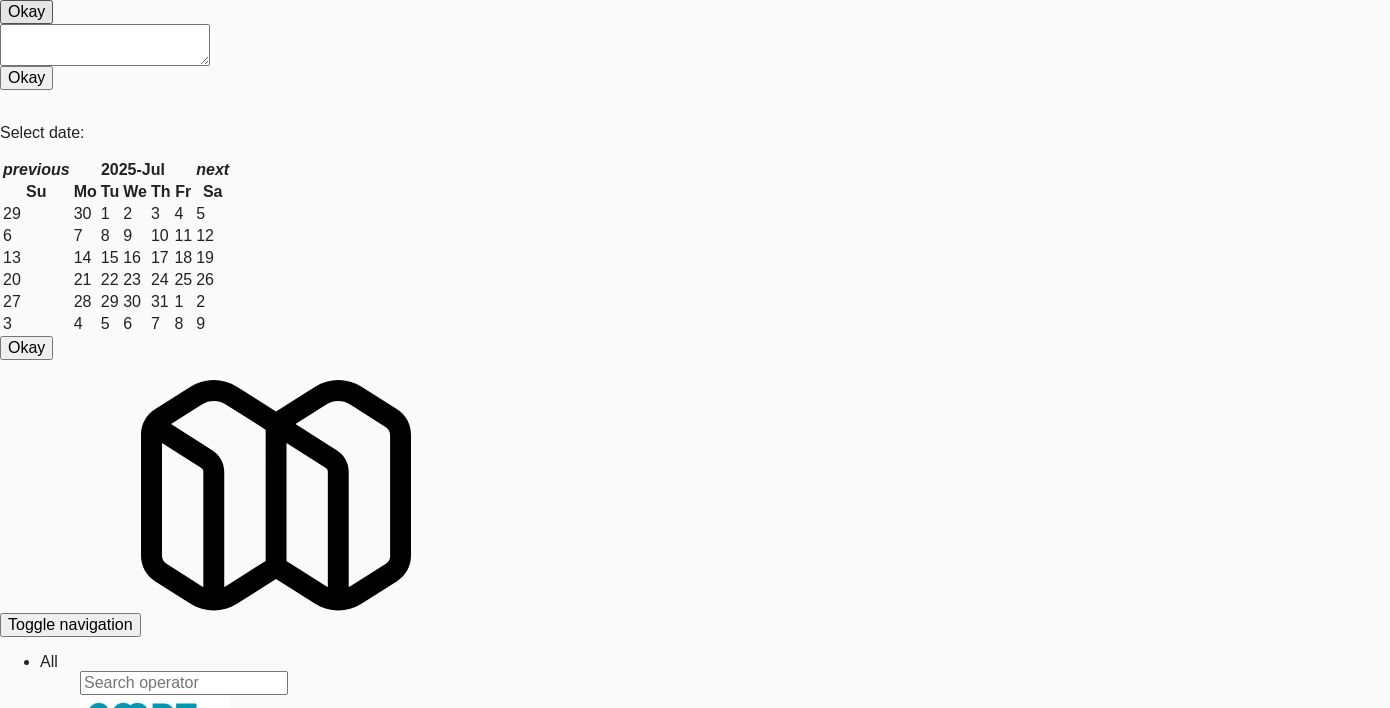 click on "// · const · planogram_layout_cell · = · await · db.planogram_layout_cell.findOne() ¬ // · return · planogram_layout_cell ¬ ¬ const · asset · = · await · db . asset . findOne ({ ¬ ···· where : · { ¬ ···· ···· type : · "e-tag-hub" ¬ ···· } ¬ }) ¬ return · asset ¶" at bounding box center [715, 30782] 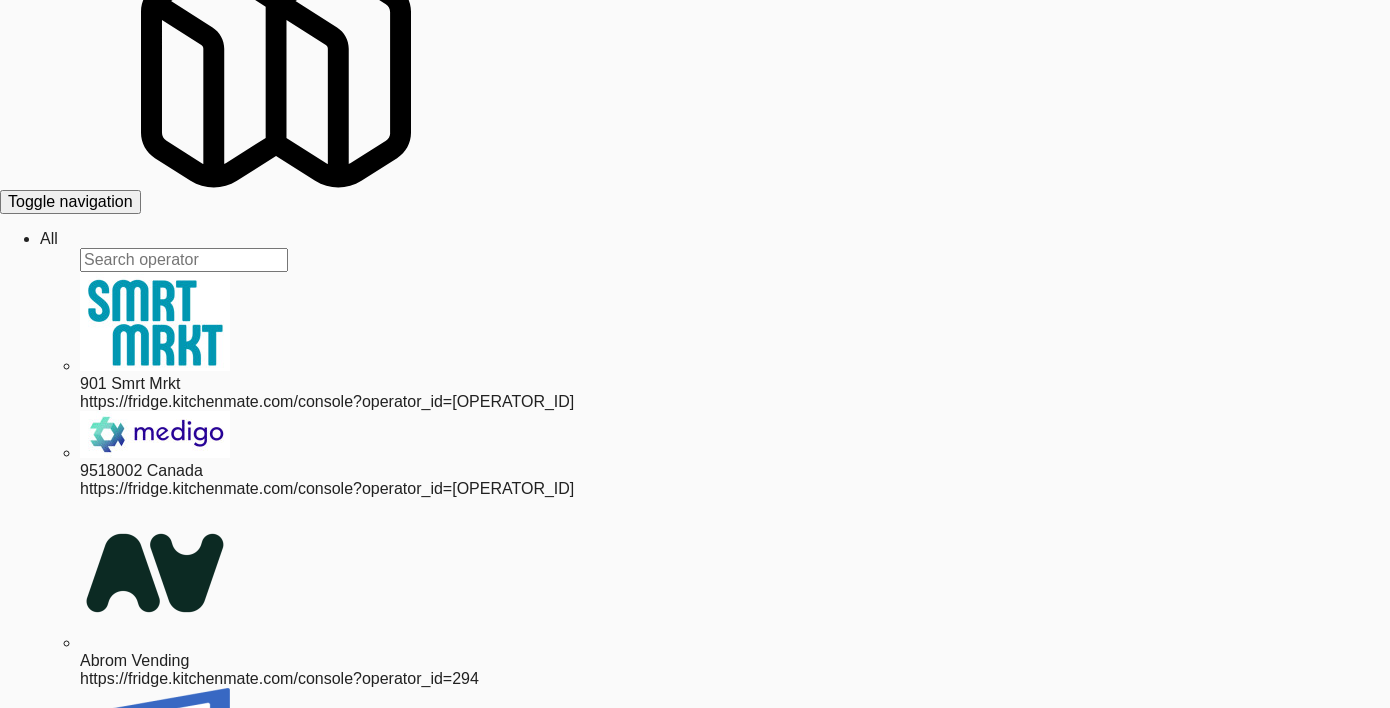 scroll, scrollTop: 495, scrollLeft: 0, axis: vertical 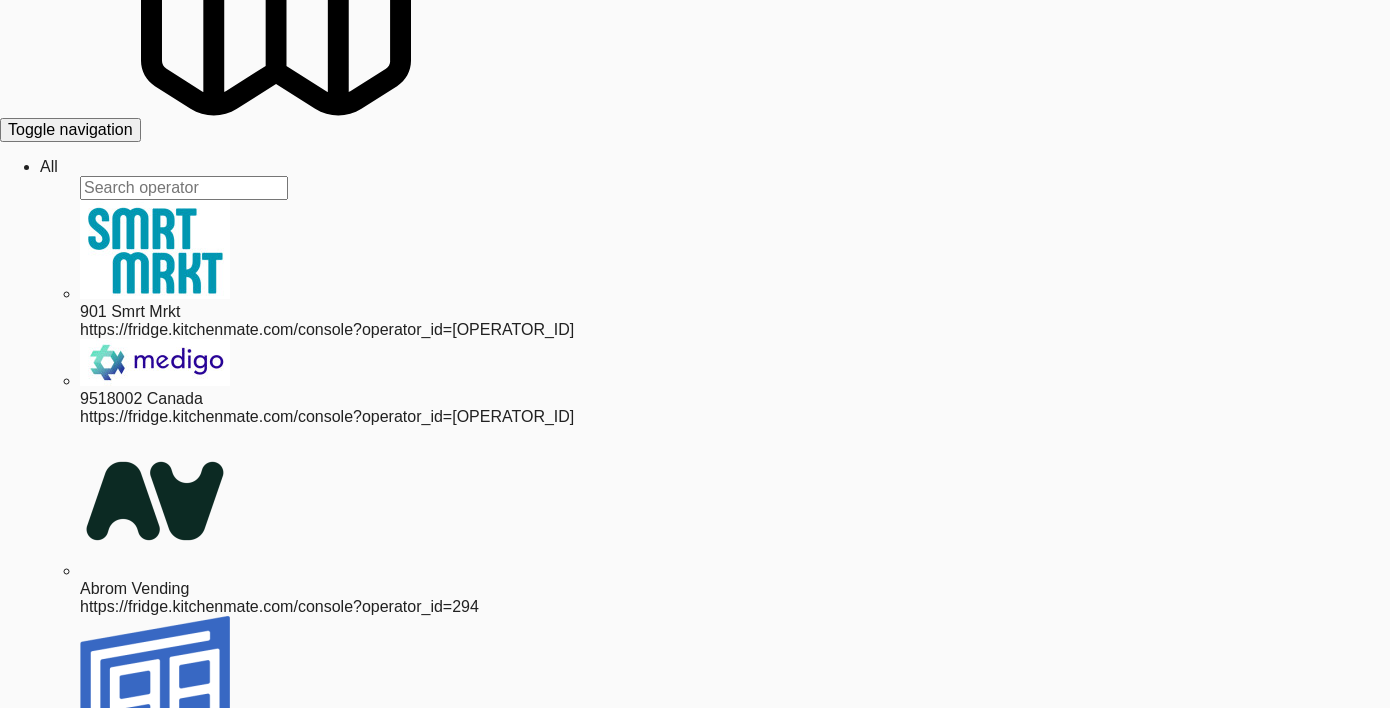 click on "{ ¬ ———— "is_etag_hub" : · true , ¬ ———— "is_smart_fridge" : · false , ¬ ———— "is_imbera_fridge" : · false , ¬ ———— "id" : · [ID] , ¬ ———— "name" : · "[ASSET_ID] · (C4)" , ¬ ———— "type" : · "e-tag-hub" , ¬ ———— "metadata" : · { ¬ ———— ———— "cells" : · [ ¬ ———— ———— ———— "[CELL_ID]" , ¬ ———— ———— ———— "[CELL_ID]" , ¬ ———— ———— ———— "[CELL_ID]" , ¬ ———— ———— ———— "[CELL_ID]" , ¬ ———— ———— ———— "[CELL_ID]" , ¬ ———— ———— ———— "[CELL_ID]" , ¬ ———— ———— ———— "[CELL_ID]" , ¬ ———— ———— ———— "[CELL_ID]" , ¬ ———— ———— ———— "[CELL_ID]" , ¬ ———— ———— ———— "[CELL_ID]" , ¬ ———— ———— ———— "[CELL_ID]" , ¬ ———— ———— ,]" at bounding box center (719, 30505) 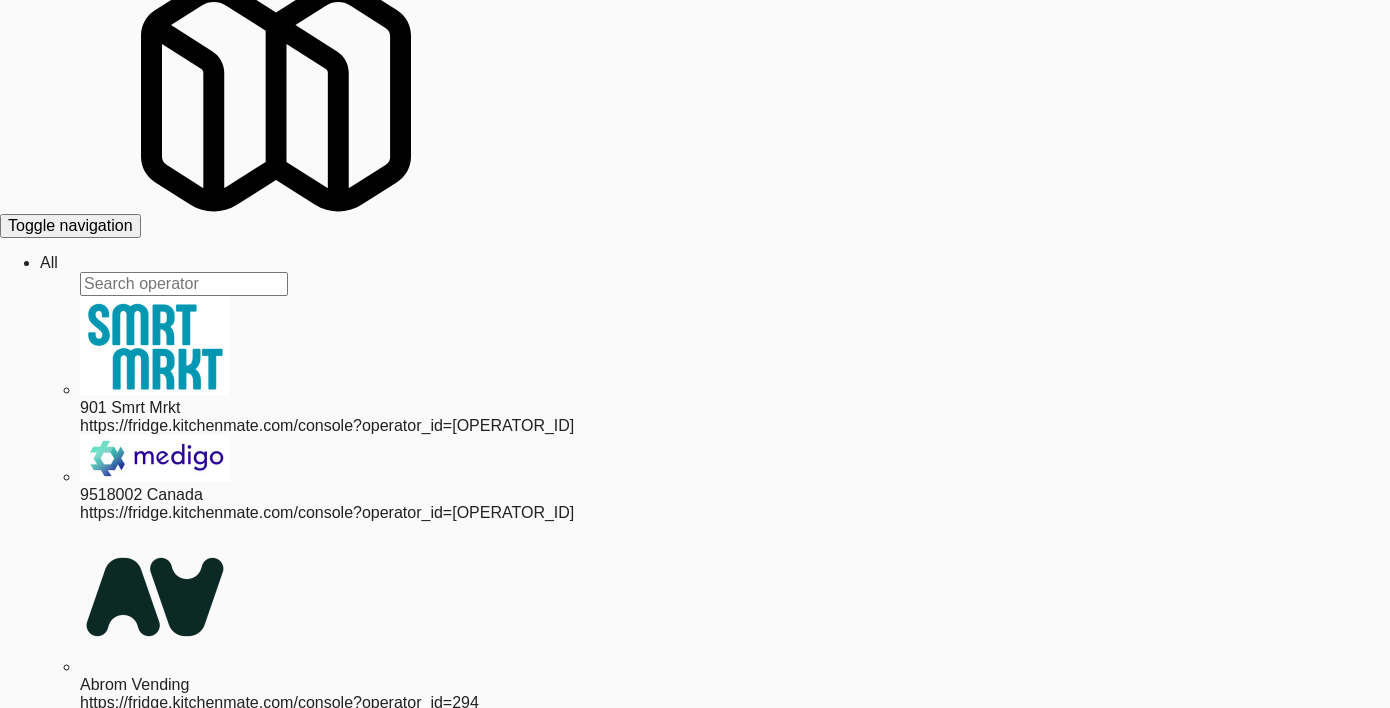 scroll, scrollTop: 391, scrollLeft: 0, axis: vertical 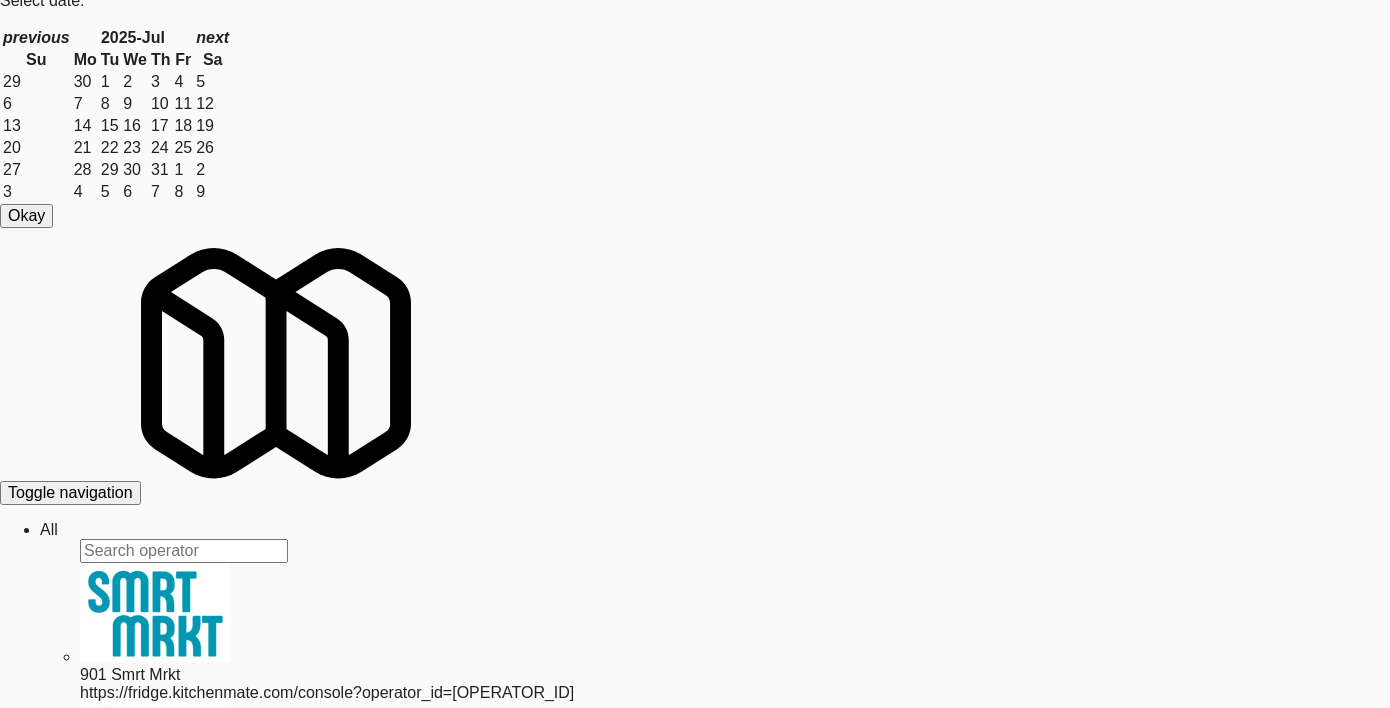 drag, startPoint x: 356, startPoint y: 236, endPoint x: 160, endPoint y: 108, distance: 234.094 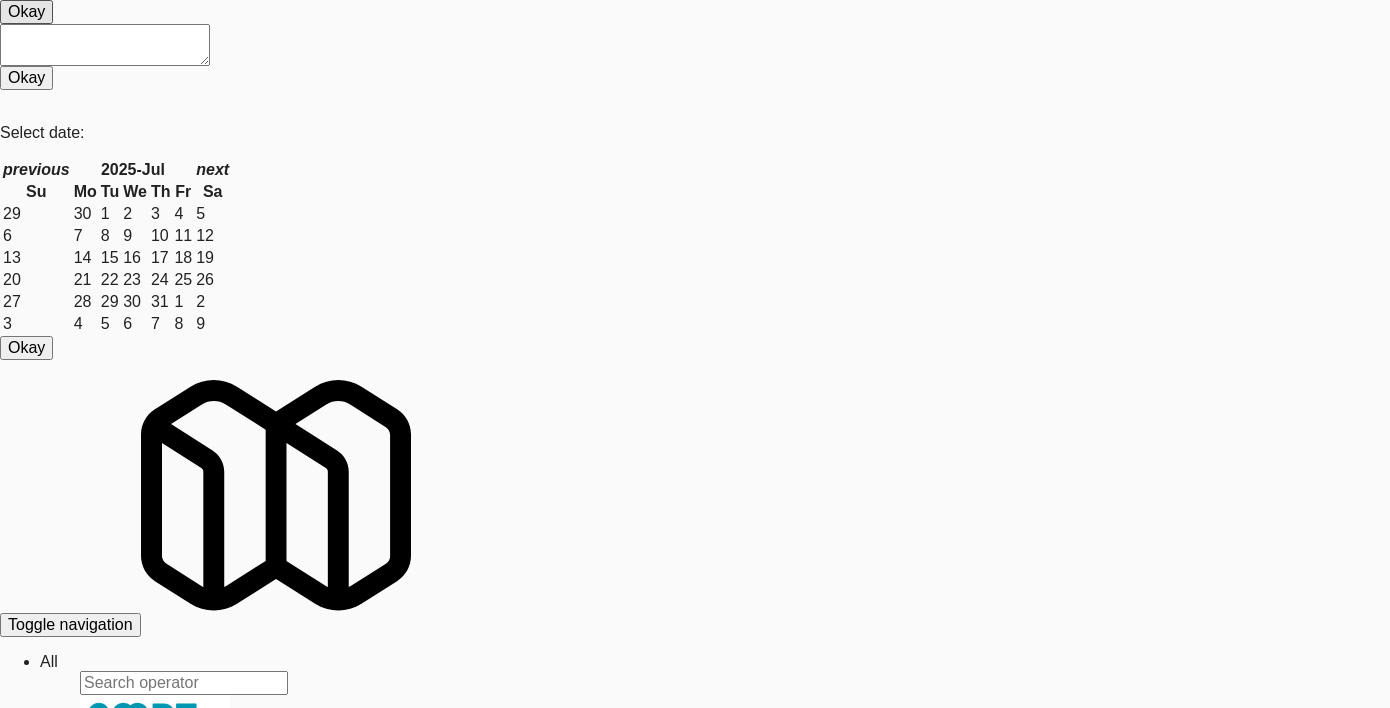 scroll, scrollTop: 518, scrollLeft: 0, axis: vertical 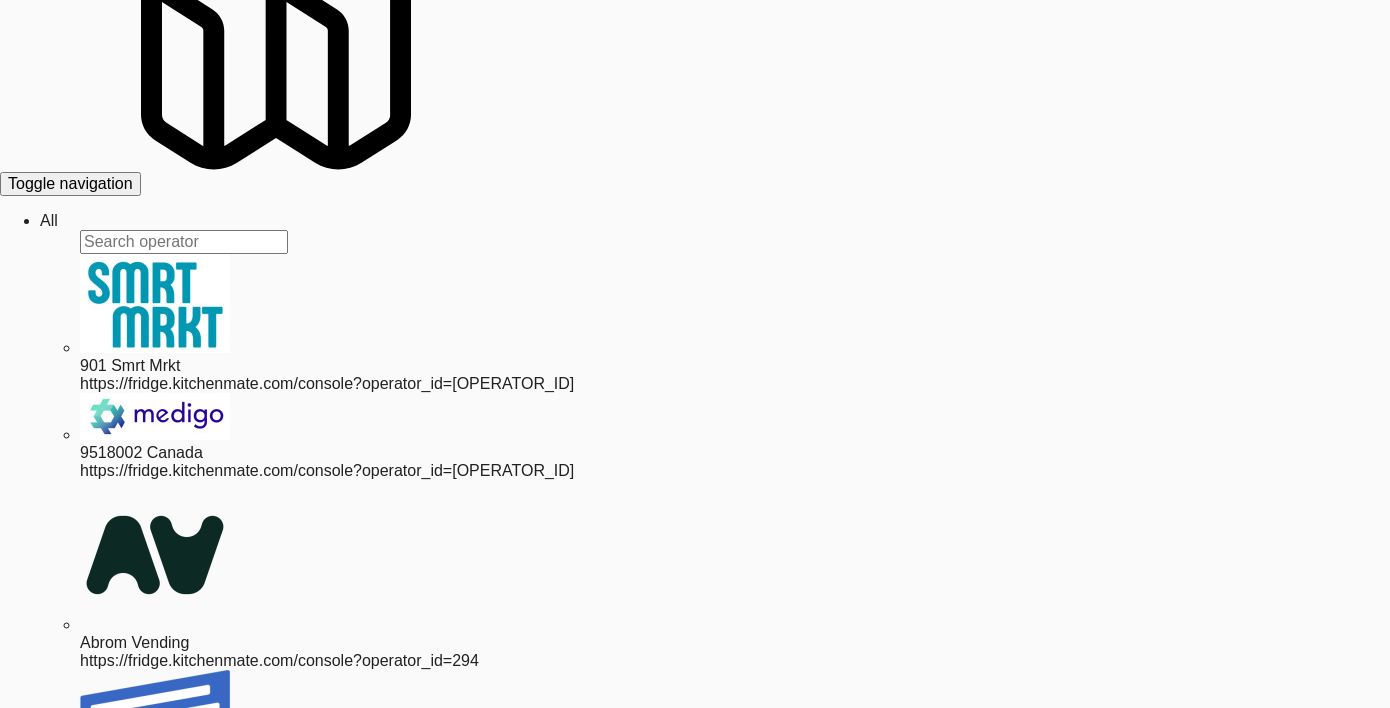 click on "{ ¬ ———— "is_etag_hub" : · false , ¬ ———— "is_smart_fridge" : · false , ¬ ———— "is_imbera_fridge" : · false , ¬ ———— "id" : · [NUMBER] , ¬ ———— "name" : · "[NUMBER]" , ¬ ———— "type" : · "fridge" , ¬ ———— "metadata" : · { ¬ ———— ———— "Maker" : · "Danby" , ¬ ———— ———— "Branding" : · "New · White · Marketing · Vinyl" , ¬ ———— ———— "Fridge · Size" : · "[SIZE]" , ¬ ———— ———— "Model · number" : · "[MODEL_NUMBER]" , ¬ ———— ———— "Meal · capacity" : · "[NUMBER]" , ¬ ———— ———— "Serial · Number" : · "[NUMBER]" ¬ ———— } , ¬ ———— "side_photo" : · null , ¬ ———— "created_at" : · "[DATE_TIME]" , ¬ ———— "updated_at" : · "[DATE_TIME]" , ¬ ———— "cabinet_id" : · null , ¬ ———— "site_id" : · "[UUID]" , ¬ ———— "tower_id" : }" at bounding box center [719, 30559] 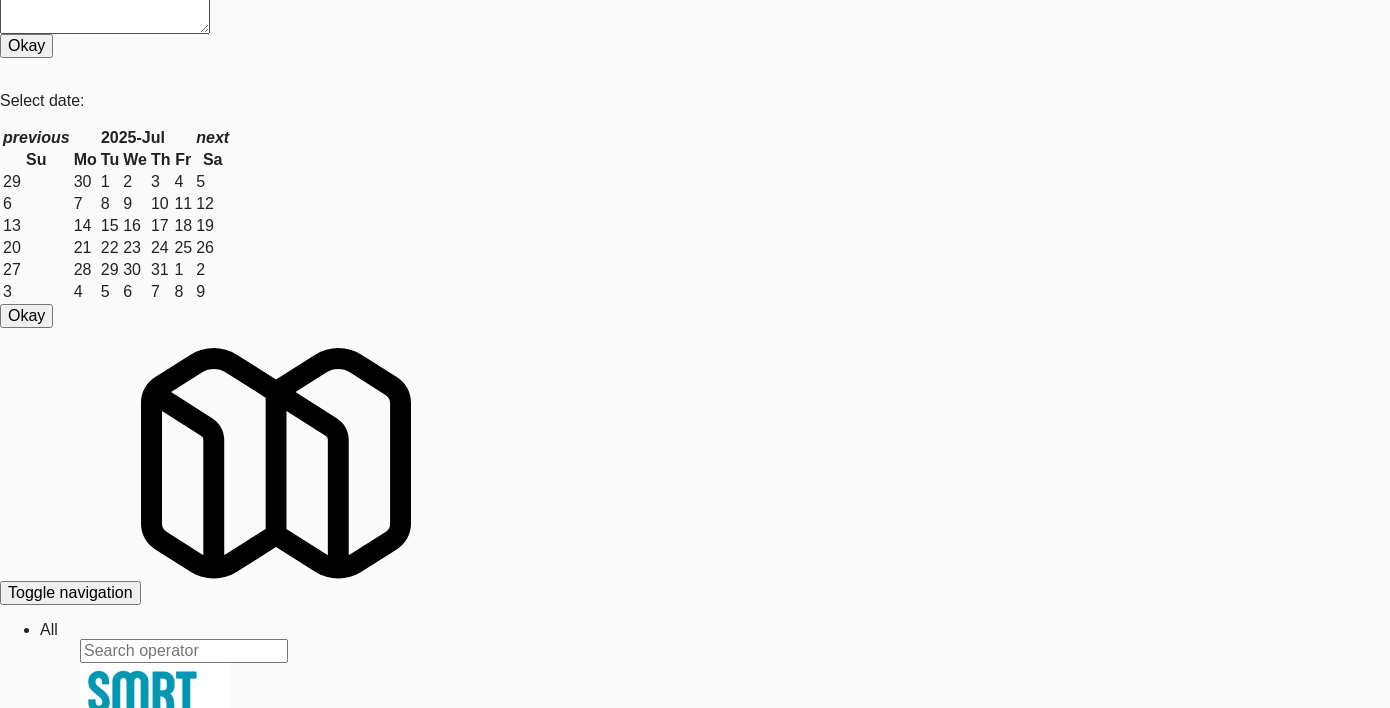 scroll, scrollTop: 0, scrollLeft: 0, axis: both 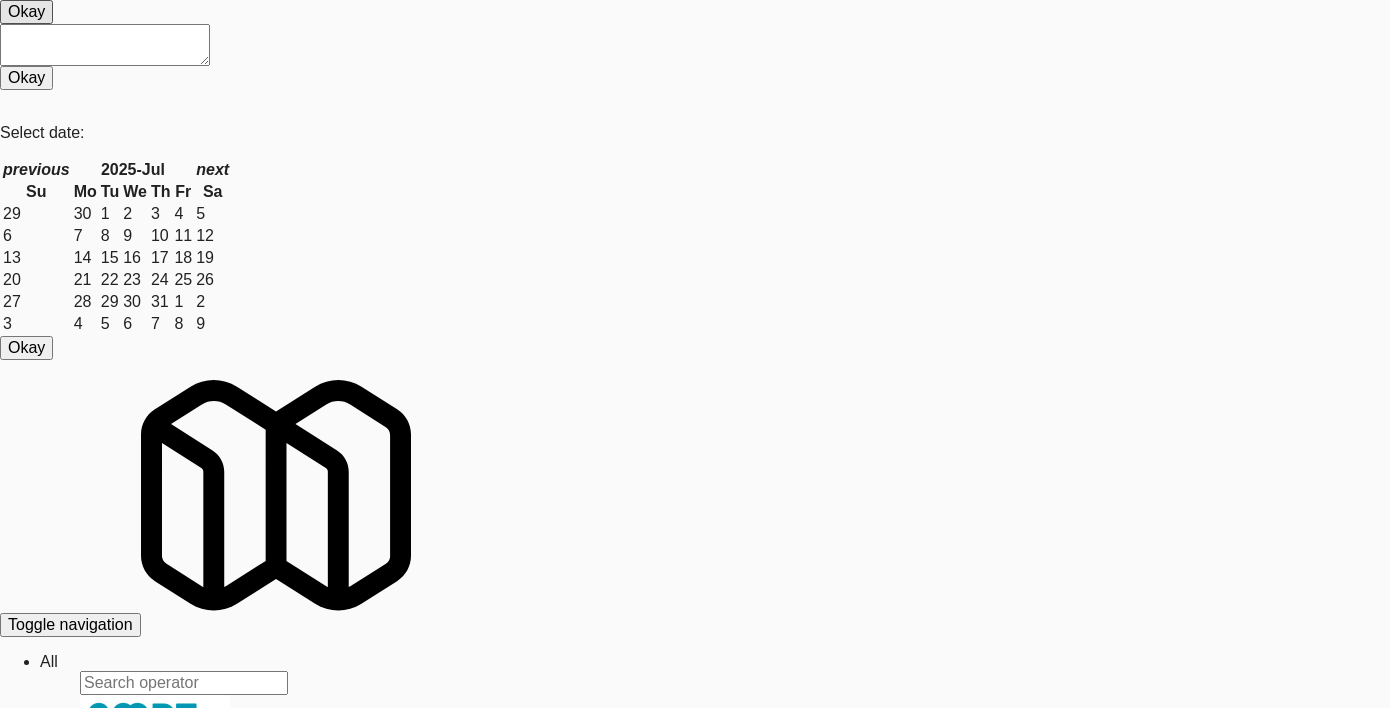 click on "// · const · planogram_layout_cell · = · await · db.planogram_layout_cell.findOne() ¬ // · return · planogram_layout_cell ¬ ¬ // · const · asset · = · await · db.asset.findOne({ ¬ // ··· where: · { ¬ // ····· type: · "e-tag-hub", ¬ // ····· $and: · [ ¬ // ······· db.sequelize.where( ¬ // ········· db.sequelize.json('config.minew_api_version'), ¬ // ········· 1 ¬ // ······· ) ¬ // ····· ] ¬ // ··· } ¬ // · }); ¬ ¬ ¬ const · asset · = · await · db . asset . findOne ( ) ¬ ¬ return · asset ¶" at bounding box center [719, 30782] 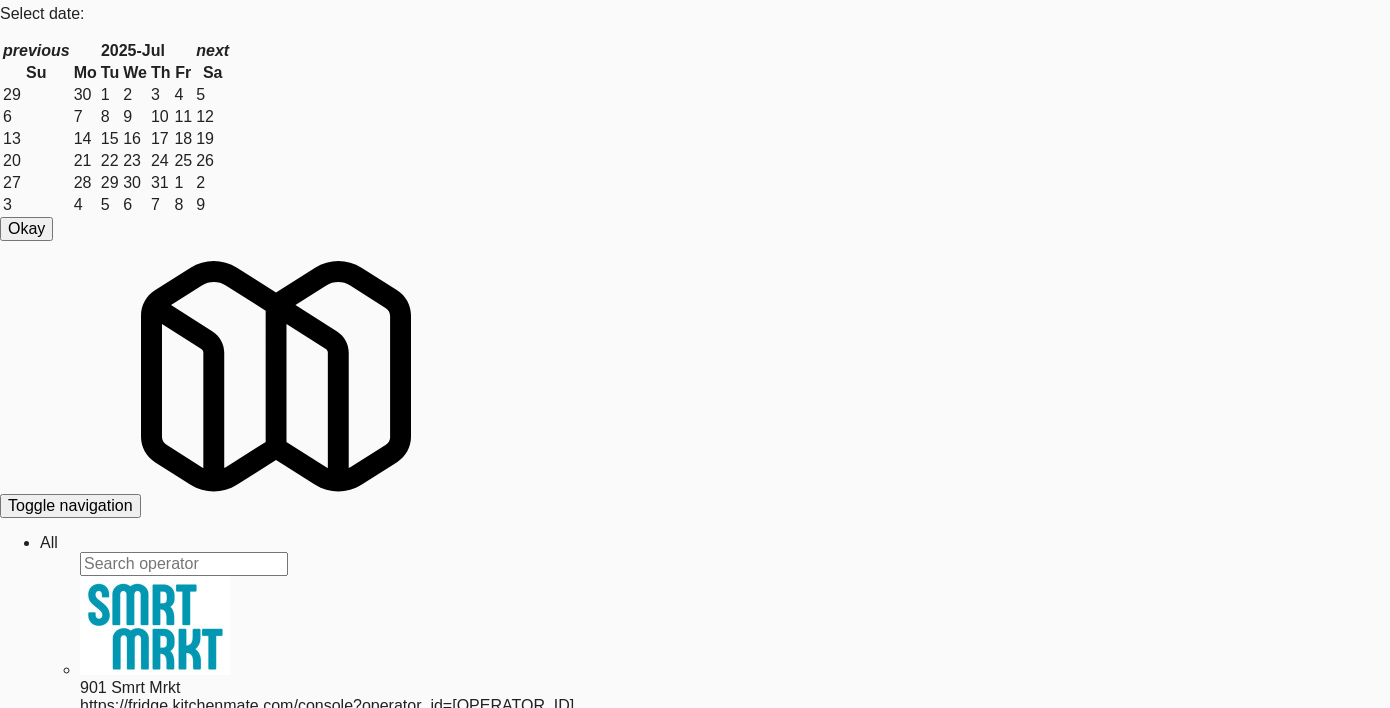 scroll, scrollTop: 15, scrollLeft: 0, axis: vertical 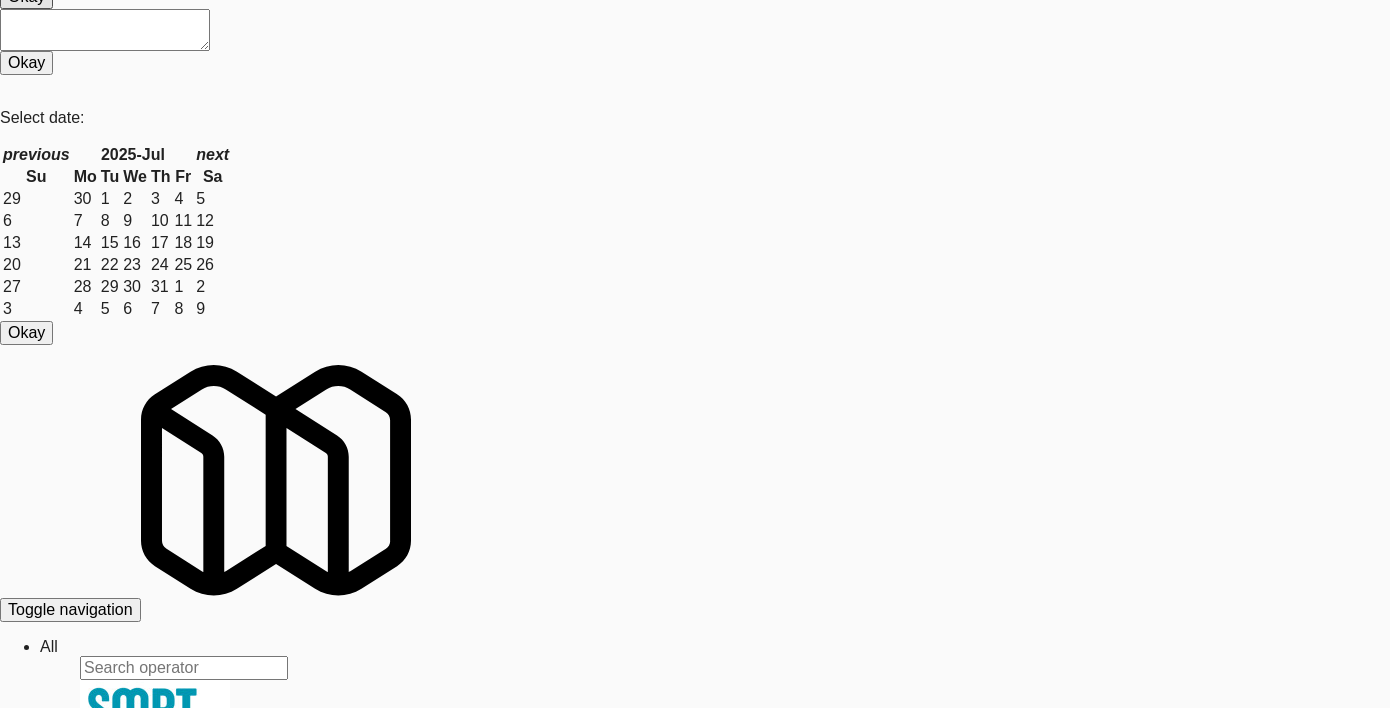 click on "// · lorem · ipsumdolo_sitame_cons · = · adipi · el.seddoeius_tempor_inci.utlaBor() ¬ // · etdolo · magnaaliq_enimad_mini ¬ ¬ venia · quisn · = · exerc · ul . labor . nisiAli ({ ¬ ·· exeac : · { ¬ ···· cons : · "d-aut-iru" , ¬ ···· $inr : · [ ¬ ···· ·· vo . velitesse . cillu ( ¬ ···· ···· fu . nullapari . exce ( 'sintocca.cupid_non_proiden' ) , ¬ ···· ···· 8 ¬ ···· ·· ) ¬ ···· ] ¬ ·· } ¬ }) ; ¬ ¬ ¬ // · suntc · quiof · = · deser · mo.animi.estlAbo() ¬ ¬ perspi · undeo ¶" at bounding box center (719, 30767) 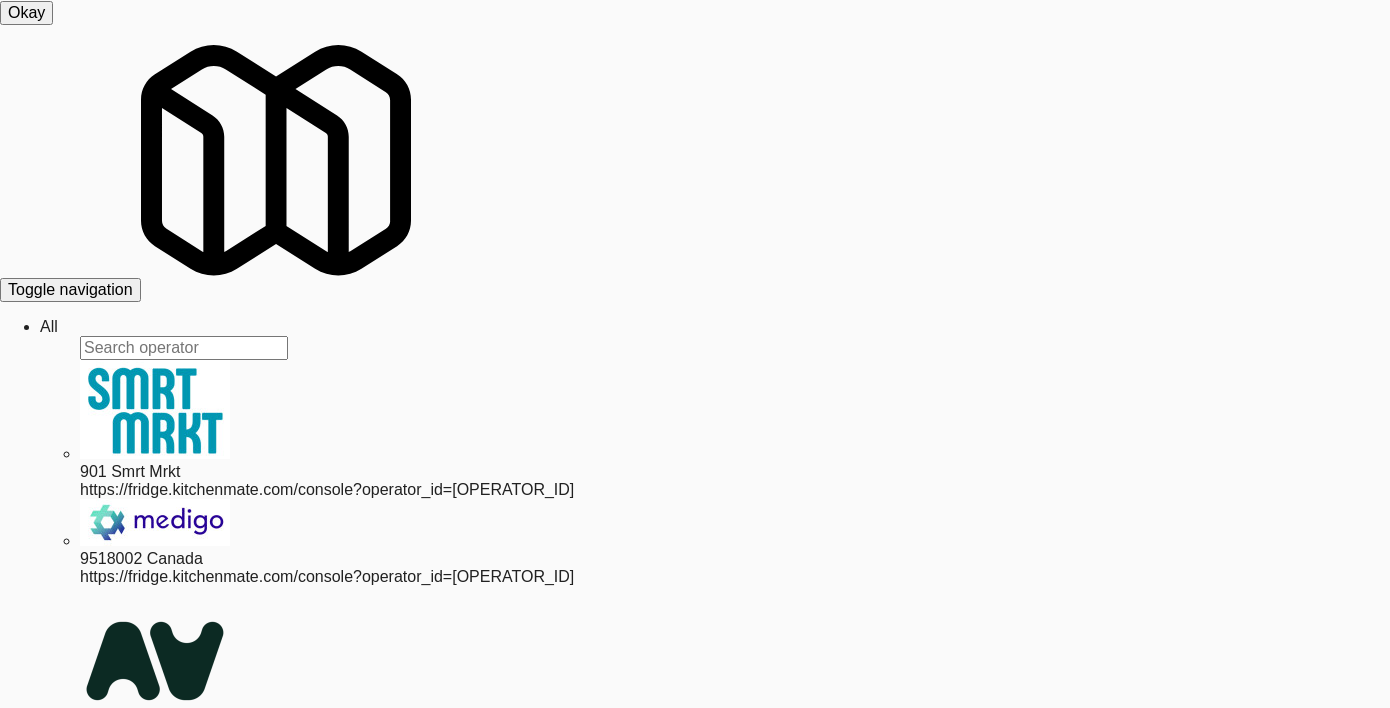 scroll, scrollTop: 518, scrollLeft: 0, axis: vertical 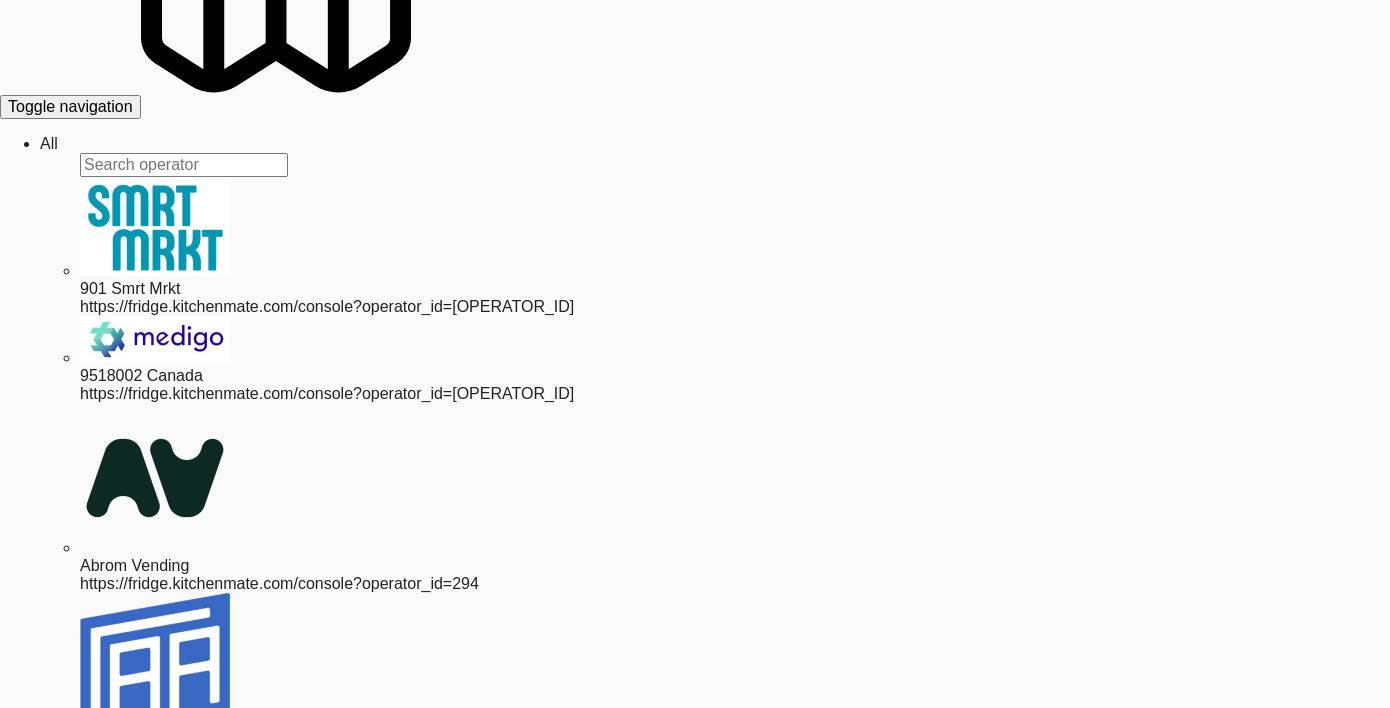 click at bounding box center (41, 30275) 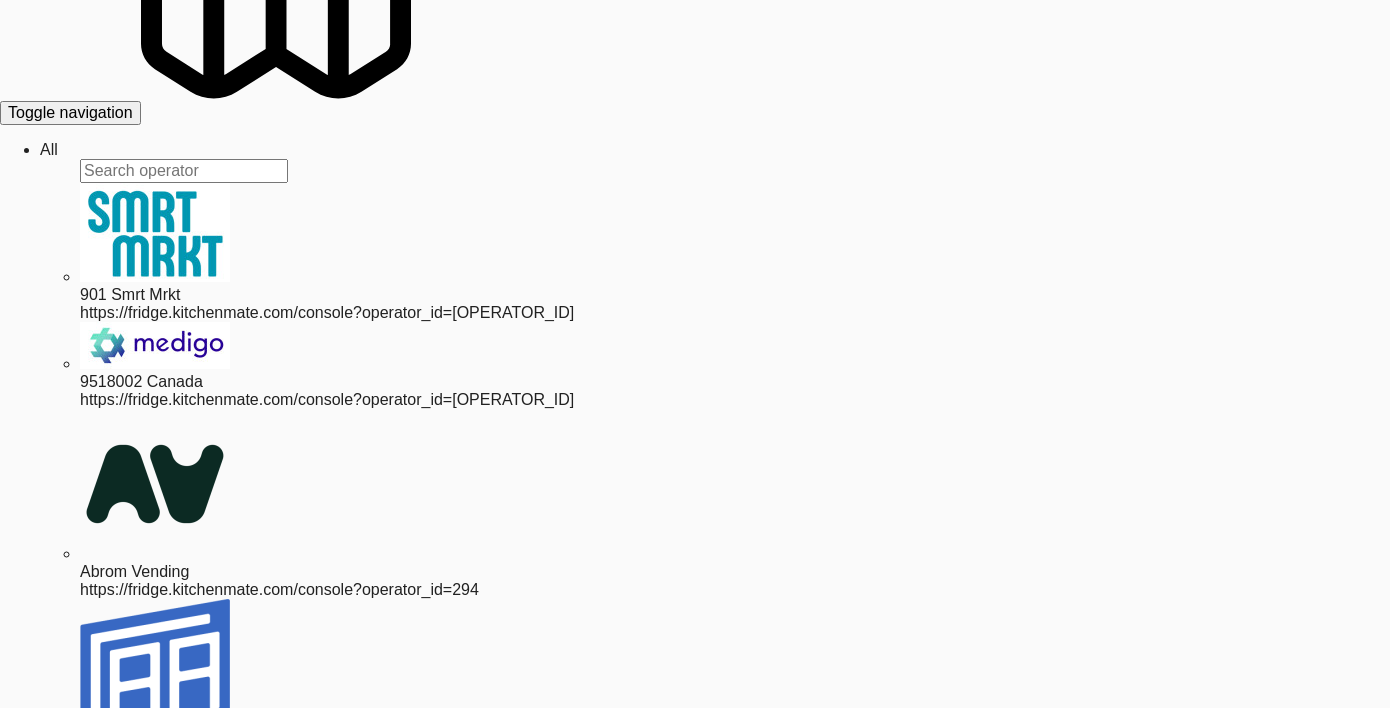 scroll, scrollTop: 79, scrollLeft: 0, axis: vertical 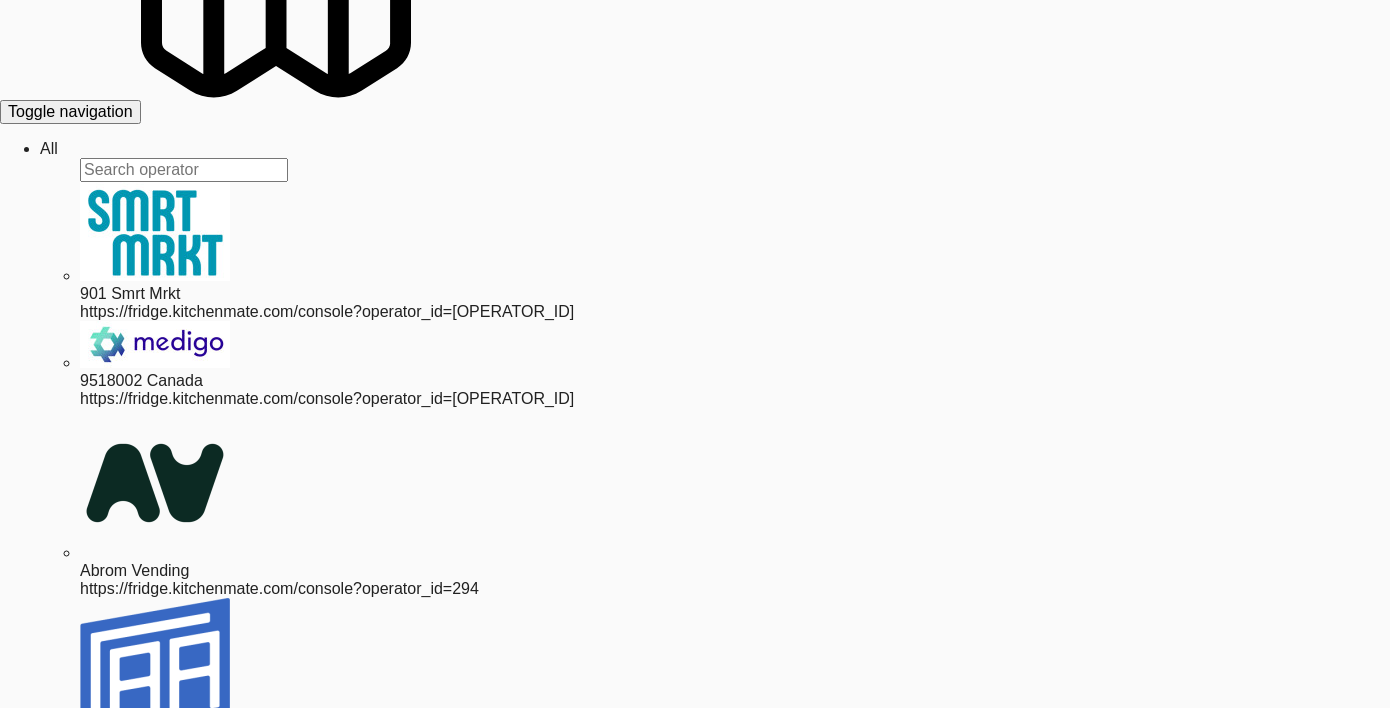 click on "———— ———— "_mac" : · null , ¬ ———— ———— "cells" : · [ ... ] , ¬ ———— ———— "layout" : · "[NUMBER_LIST]" , ¬ ———— ———— "storeId" : · "[NUMBER]" , ¬ ———— ———— "identity" : · null , ¬ ———— ———— "_local_ip" : · null , ¬ ———— ———— "cellCount" : · "[NUMBER]" , ¬ ———— ———— "wordBreak" : · "[NUMBER]" , ¬ ———— ———— "IP · Address" : · "[IP_ADDRESS]" , ¬ ———— ———— "showPrices" : · null , ¬ ———— ———— "templateId" : · "[TEMPLATE_ID]" , ¬ ———— ———— "AP · PASSWORD" : · "[PASSWORD]" , ¬ ———— ———— "Ap · Password" : · "[PASSWORD]" , ¬ ———— ———— "removedCells" : · null , ¬ ———— ———— "serialNumber" : · "[ALPHANUMERIC_ID]" , ¬ ———— ———— "_wifi_version" : · null , ¬ ———— ———— "qrCodeRootUrl" : · null , ¬ ———— :" at bounding box center (719, 30485) 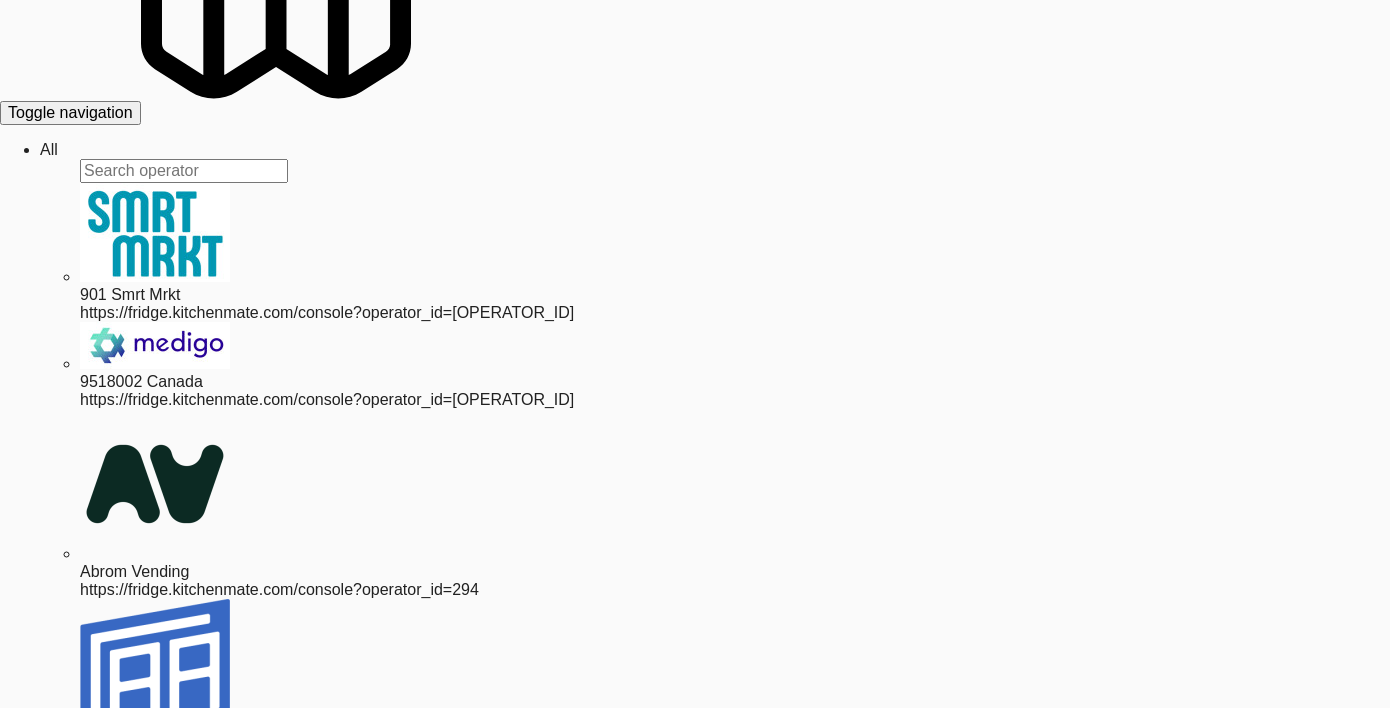 scroll, scrollTop: 62, scrollLeft: 0, axis: vertical 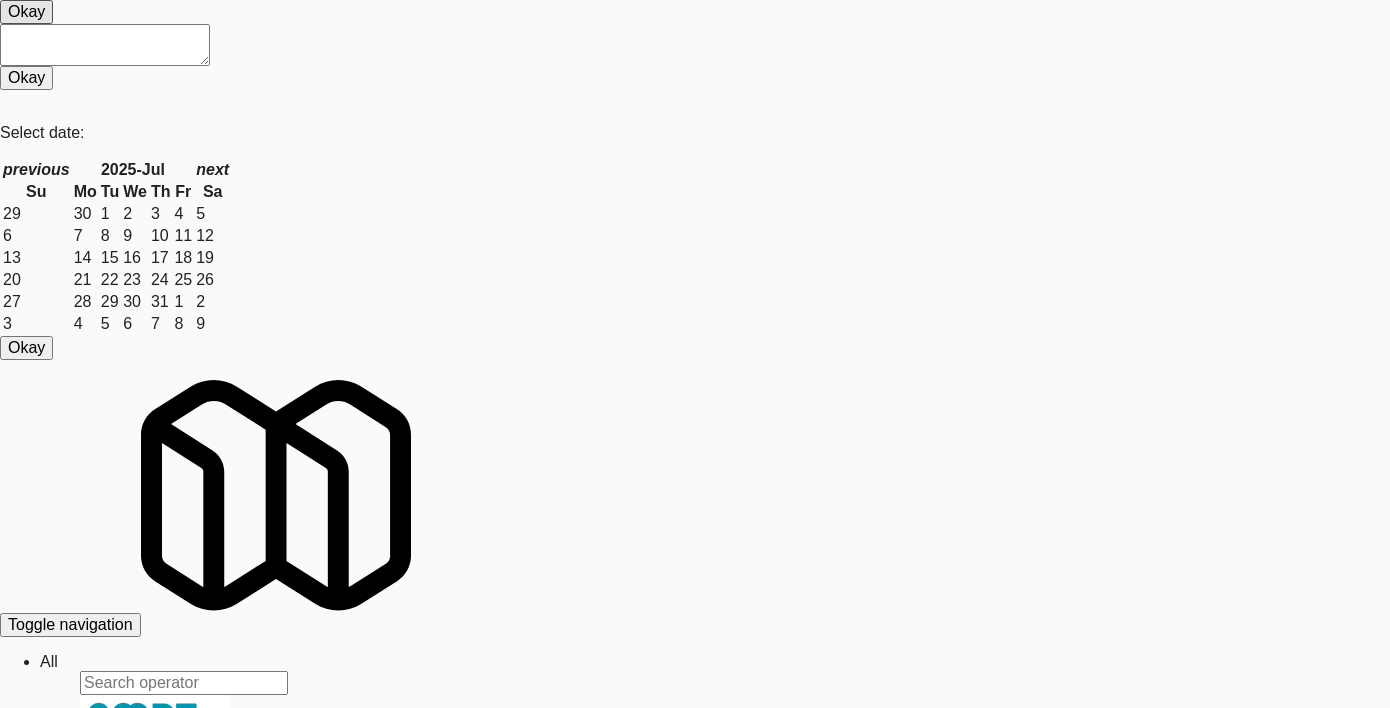 click on "// · const · planogram_layout_cell · = · await · db.planogram_layout_cell.findOne() ¬ // · return · planogram_layout_cell ¬ ¬ const · asset · = · await · db . asset . findOne ({ ¬ ·· where : · { ¬ ···· type : · "e-tag-hub" , ¬ ···· $and : · [ ¬ ···· ·· db . sequelize . where ( ¬ ···· ···· db . sequelize . json ( 'metadata.minew_api_version' ) , ¬ ···· ···· '1' ¬ ···· ·· ) ¬ ···· ] ¬ ·· } ¬ }) ; ¬ ¬ ¬ // · const · asset · = · await · db.asset.findOne() ¬ ¬ return · asset ¶" at bounding box center (719, 30782) 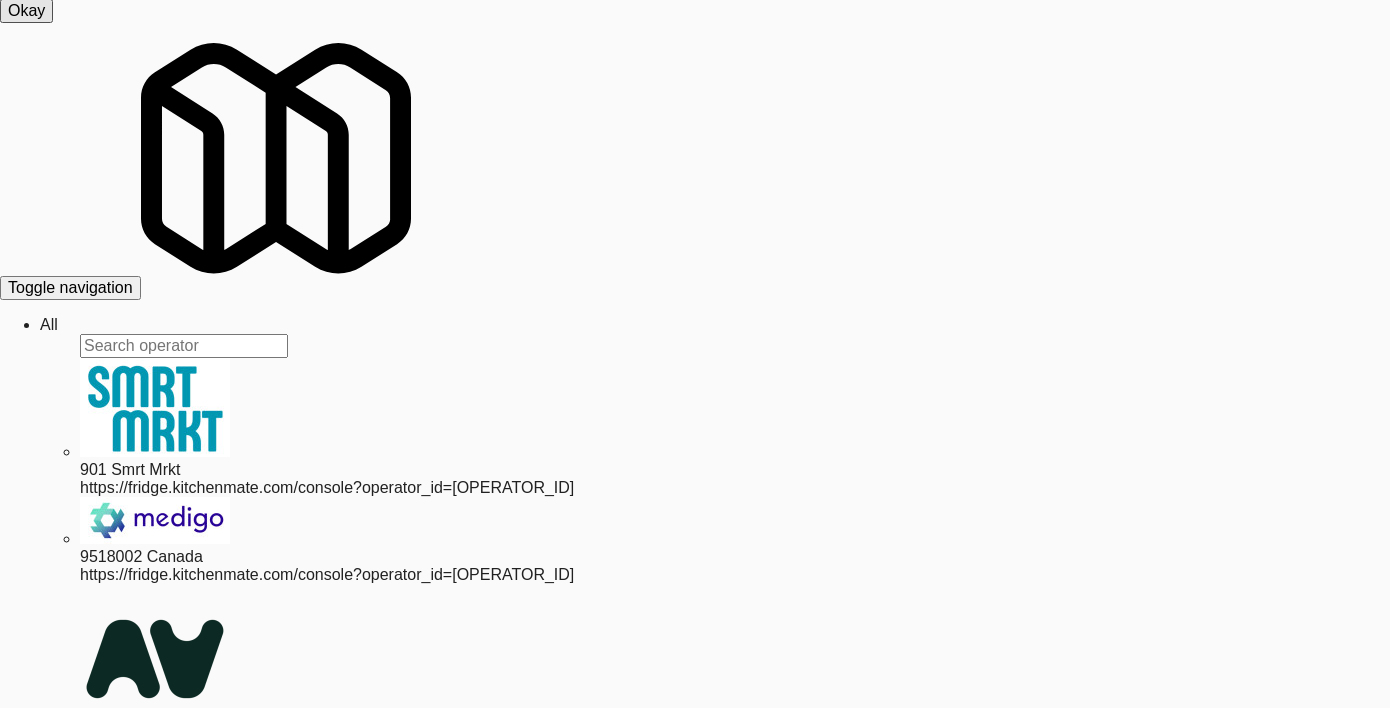 scroll, scrollTop: 518, scrollLeft: 0, axis: vertical 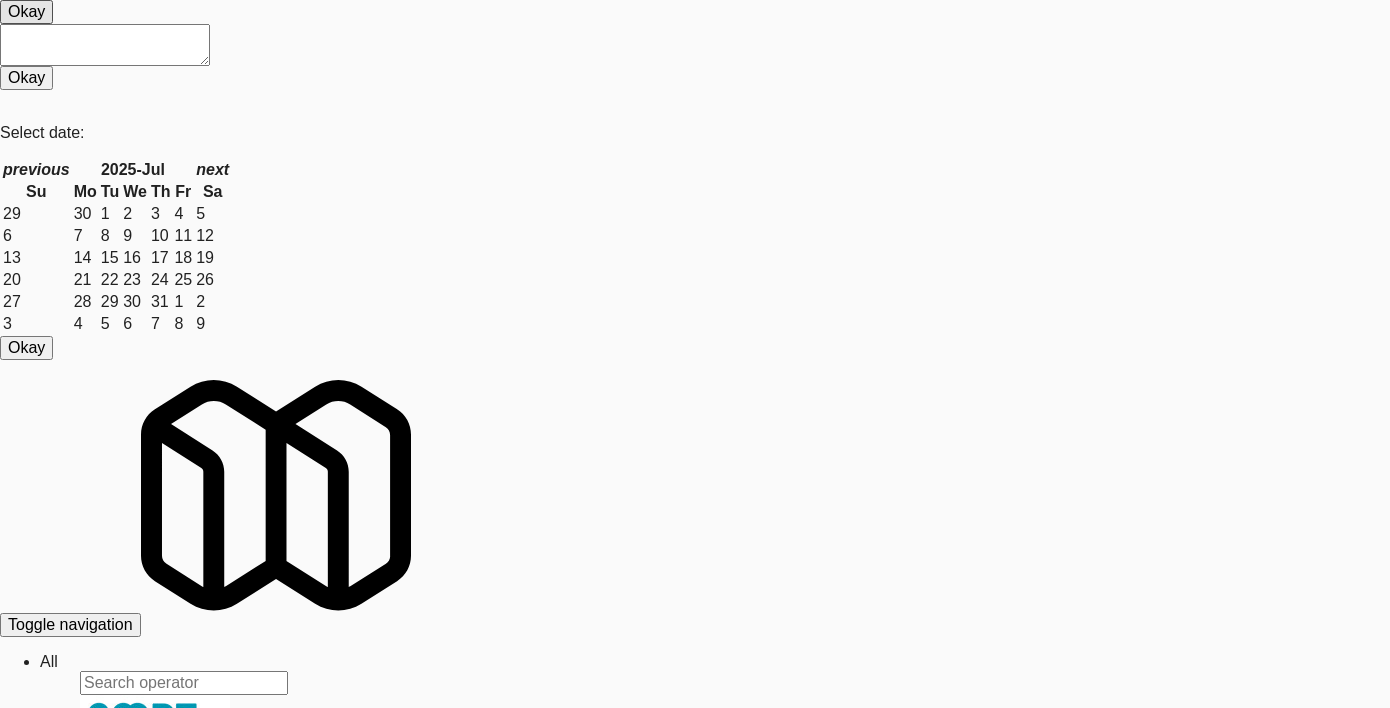 click on "const · asset · = · await · db . asset . findOne ({ ¬ ·· where : · { ¬ ···· type : · "e-tag-hub" , ¬ ···· $and : · [ ¬ ···· ·· db .sequelize . where ( ¬ ···· ···· db .sequelize . json ( 'metadata.minew_api_version' ) , ¬ ···· ···· "[NUMBER]" ¬ ···· ·· ) ¬ ···· ] ¬ ·· } ¬ }) ; ¬ ¬ return · asset ¶" at bounding box center [719, 30782] 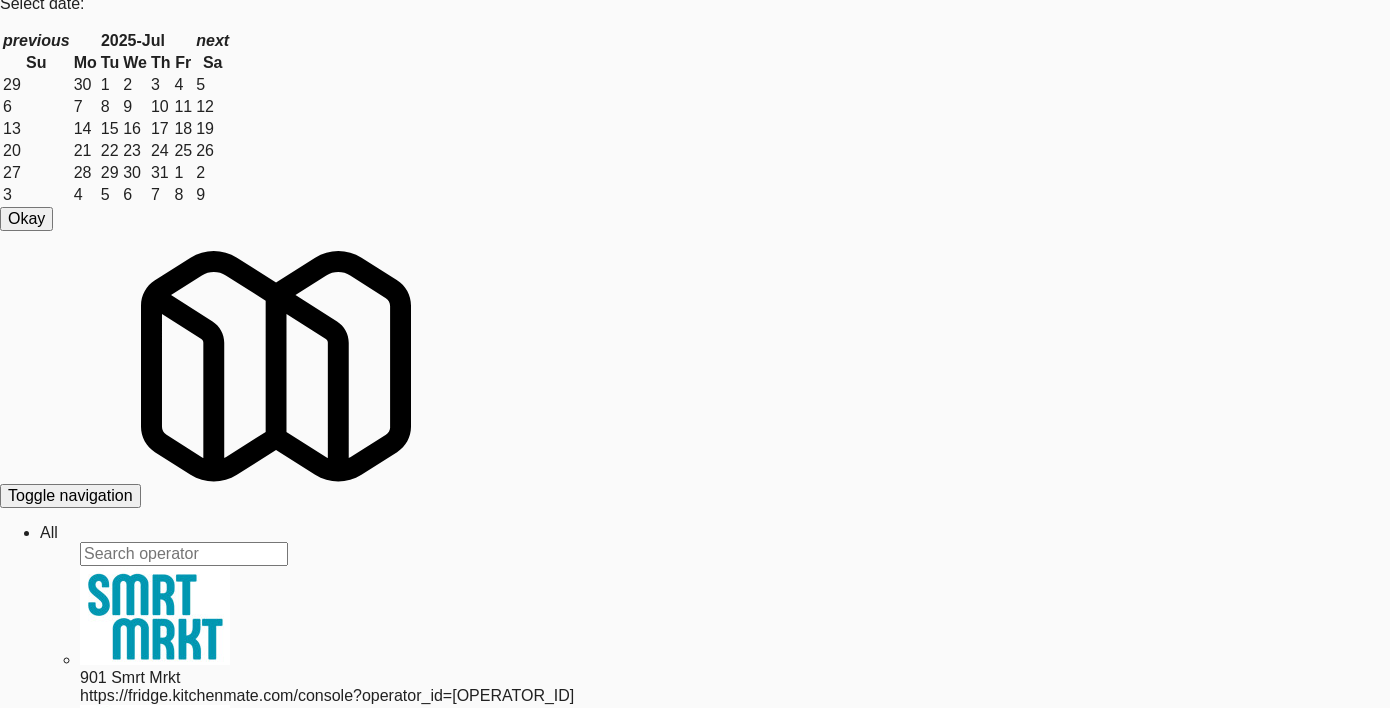 scroll, scrollTop: 18, scrollLeft: 0, axis: vertical 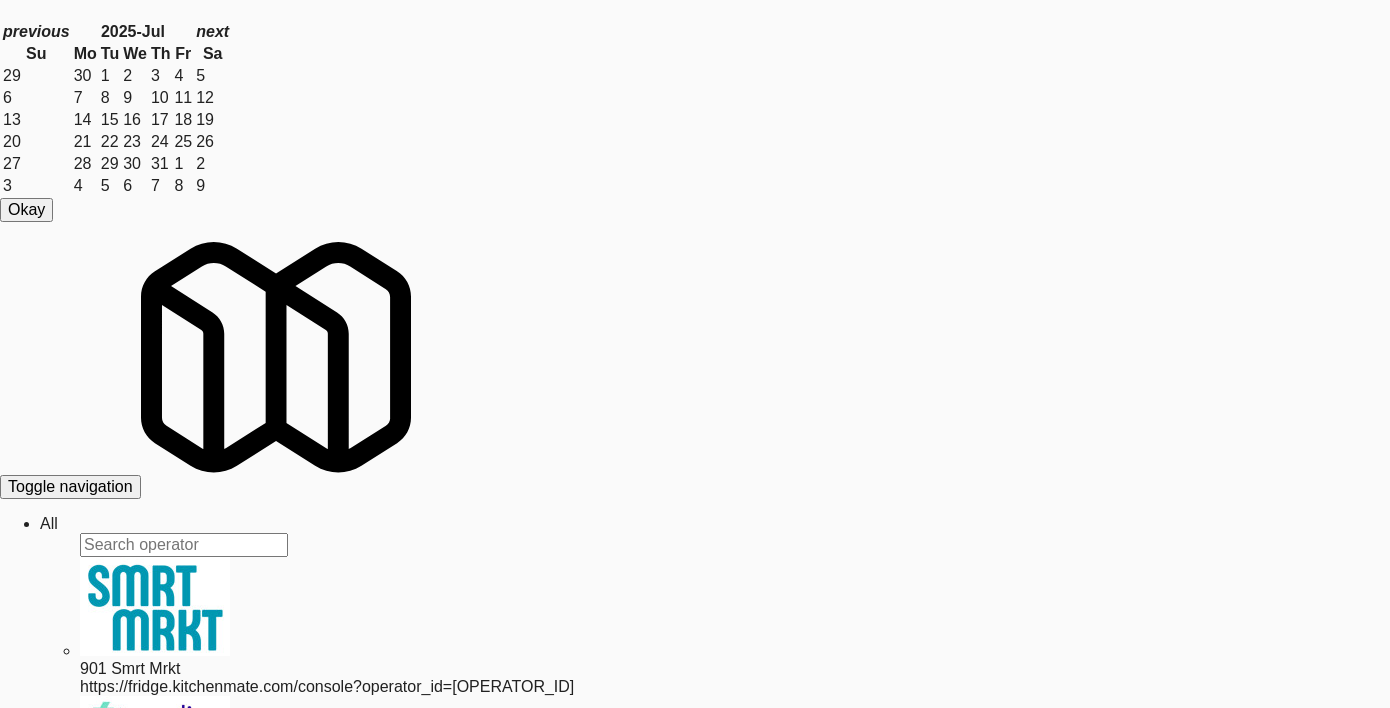 click on "https://fridge.kitchenmate.com/console?code=[ENCRYPTED_CODE]" at bounding box center [105, 30546] 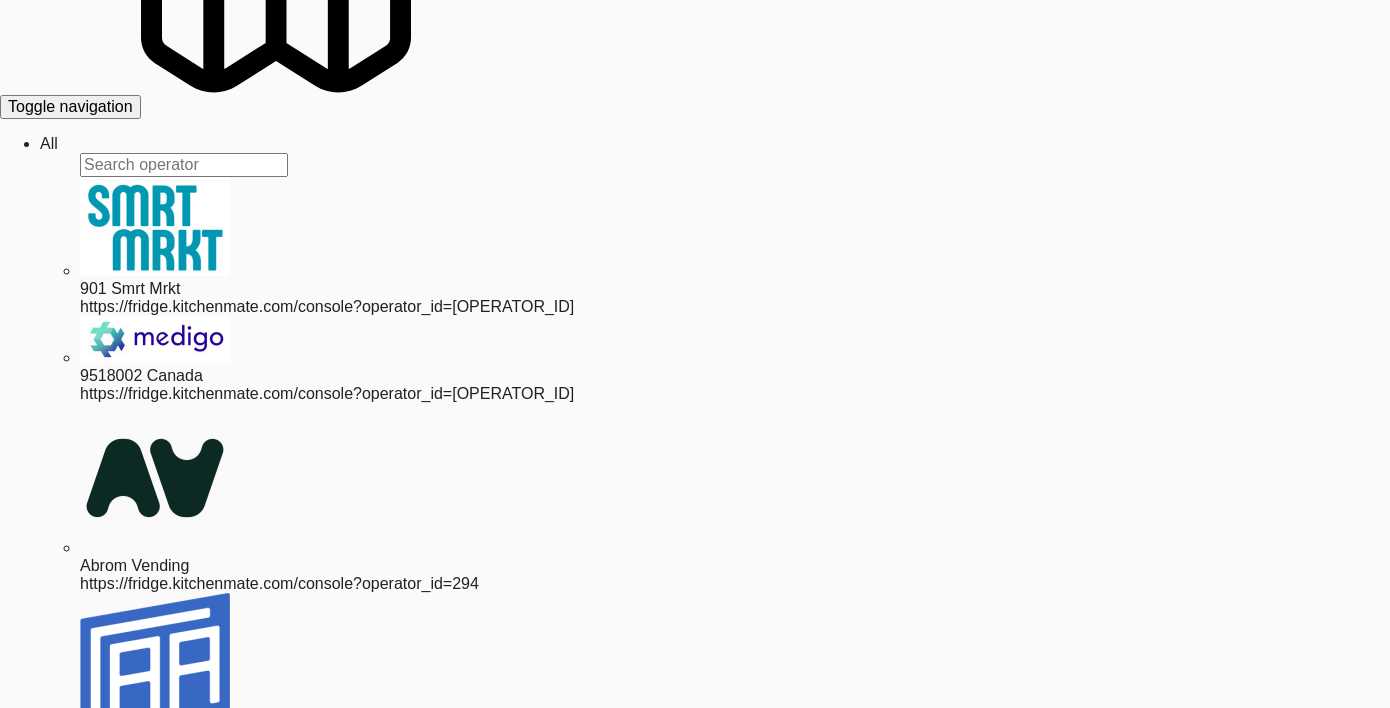 scroll, scrollTop: 487, scrollLeft: 0, axis: vertical 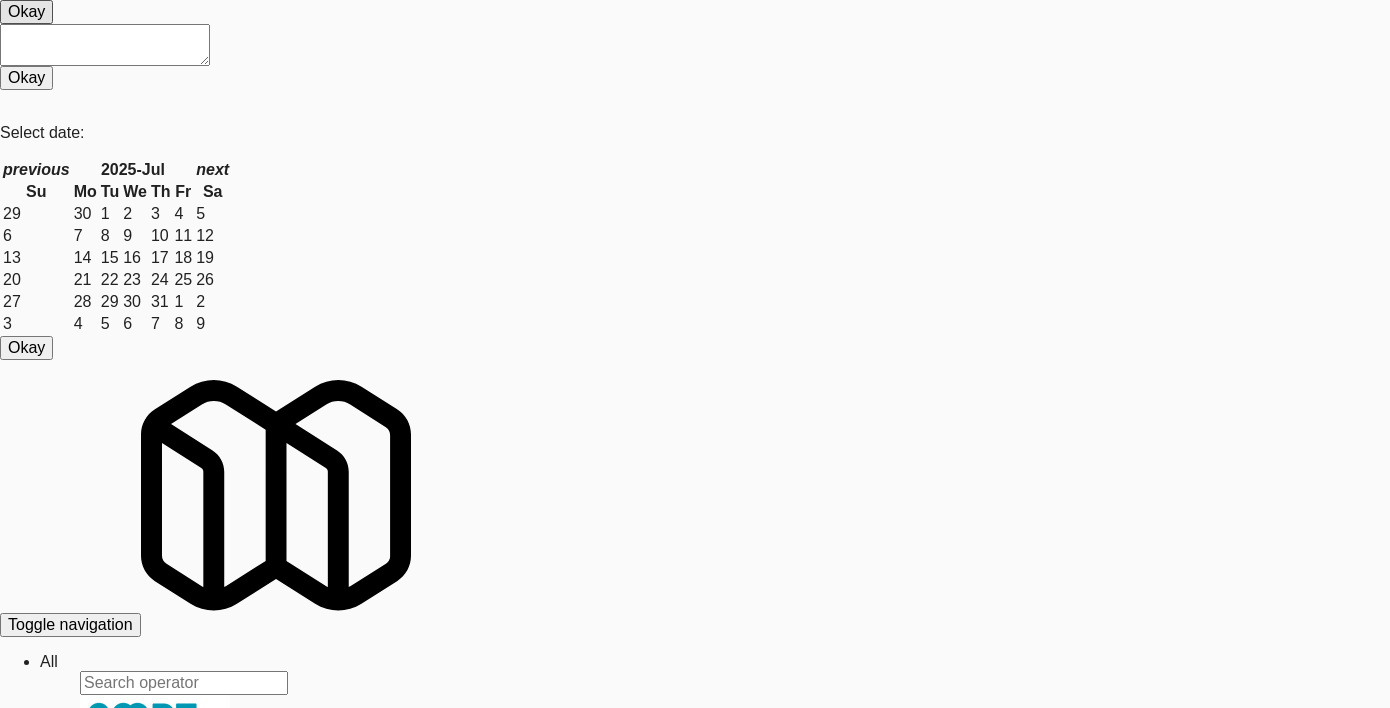 click on "const · assets · = · await · db . asset . findAll ({ ¬ ·· where : · { ¬ ···· type : · "e-tag-hub" , ¬ ···· $and : · [ ¬ ···· ·· db . sequelize . where ( ¬ ···· ···· db . sequelize . json ( 'metadata.minew_api_version' ) , ¬ ···· ···· '1' ¬ ···· ·· ) ¬ ···· ] ¬ ·· } , ¬ ·· attributes : · [ ¬ ···· [ db . sequelize . json ( 'metadata.templateId' ) , · 'templateId' ] , ¬ ···· [ db . sequelize . json ( 'metadata.promoTemplateId' ) , · 'promoTemplateId' ] , ¬ ···· [ db . sequelize . json ( 'metadata.splitTemplateId' ) , · 'splitTemplateId' ] , ¬ ···· [ db . sequelize . json ( 'metadata.emptyTemplateIds' ) , · 'emptyTemplateIds' ] ¬ ·· ] , ¬ ·· raw : · true ¬ }) ¬ ¬ return · assets ¶" at bounding box center [719, 30782] 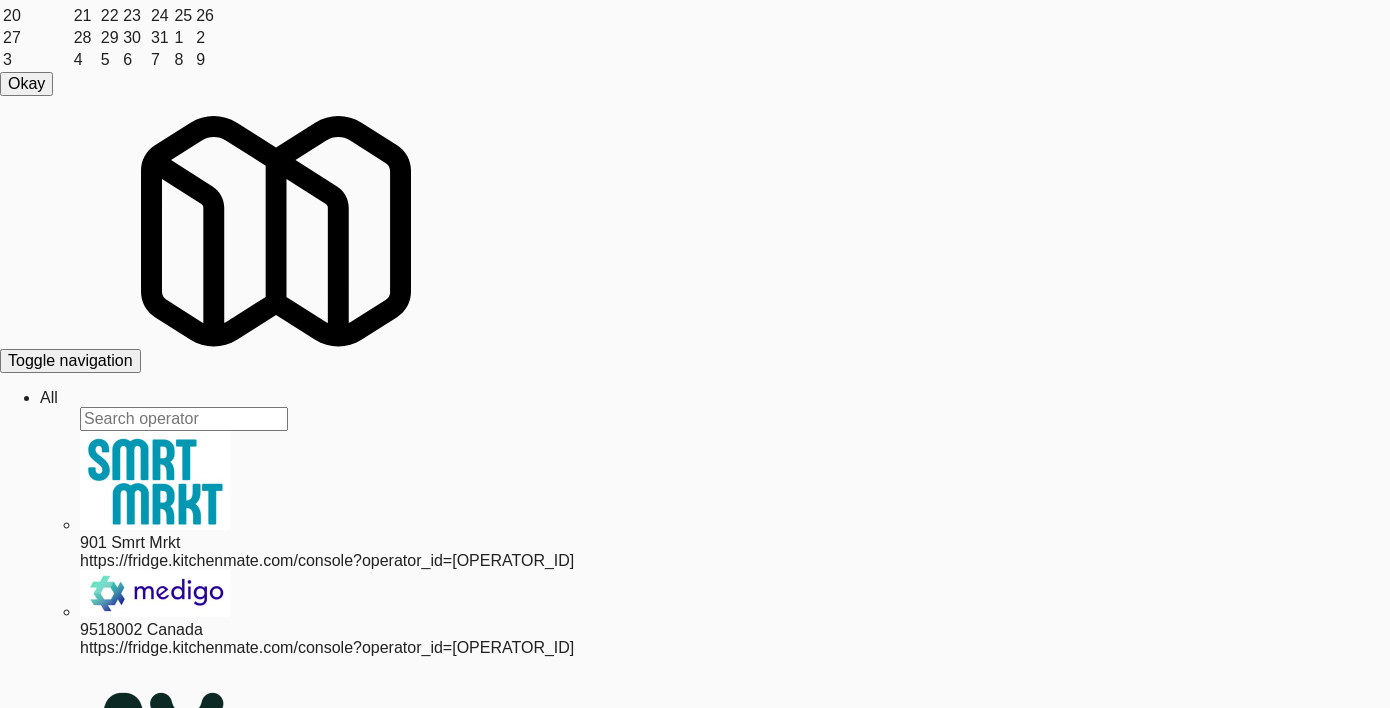 scroll, scrollTop: 424, scrollLeft: 0, axis: vertical 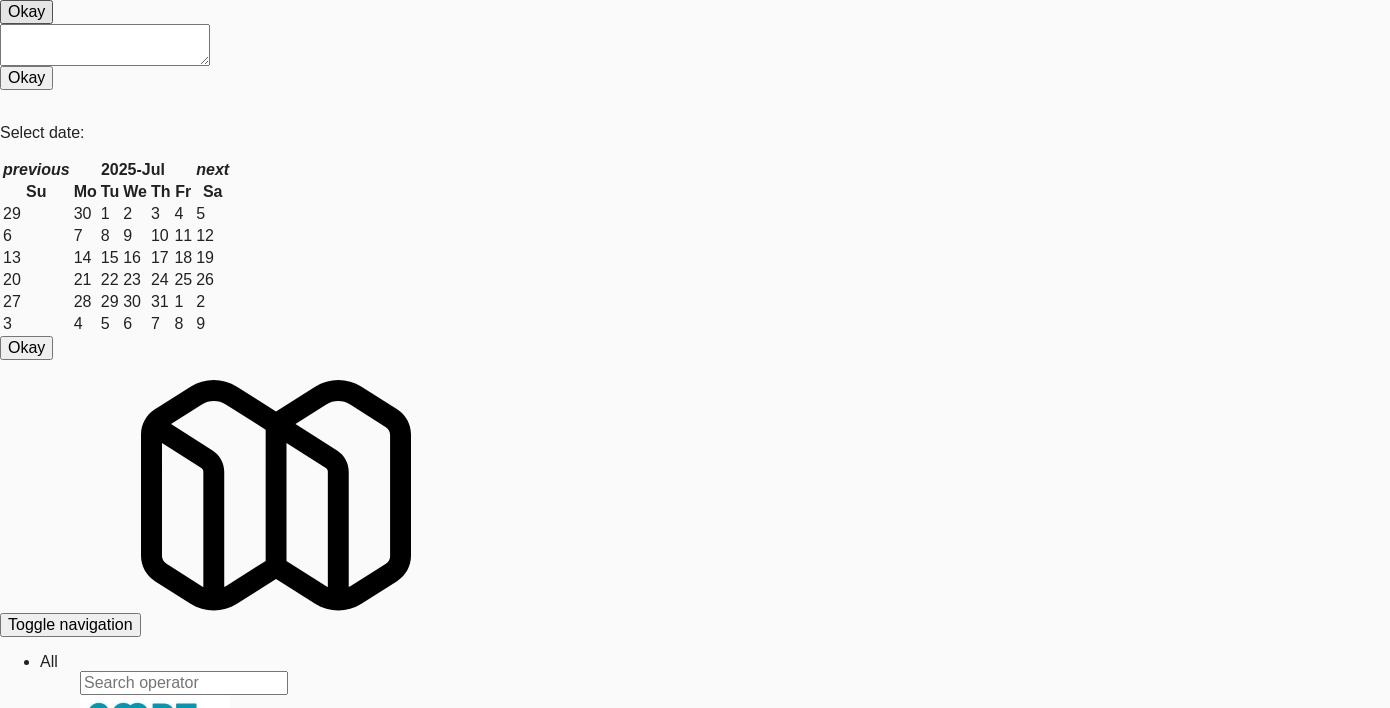 click on "const · assets · = · await · db . asset . findAll ({ ¬ ·· where : · { ¬ ···· type : · "e-tag-hub" , ¬ ···· $and : · [ ¬ ···· ·· db . sequelize . where ( ¬ ···· ···· db . sequelize . json ( 'metadata.minew_api_version' ) , ¬ ···· ···· '1' ¬ ···· ·· ) ¬ ···· ] ¬ ·· } , ¬ ·· attributes : · [ ¬ ···· [ db . sequelize . json ( 'metadata.templateId' ) , · 'templateId' ] , ¬ ···· [ db . sequelize . json ( 'metadata.promoTemplateId' ) , · 'promoTemplateId' ] , ¬ ···· [ db . sequelize . json ( 'metadata.splitTemplateId' ) , · 'splitTemplateId' ] , ¬ ···· [ db . sequelize . json ( 'metadata.emptyTemplateIds' ) , · 'emptyTemplateIds' ] ¬ ·· ] , ¬ ·· raw : · true ¬ }) ¬ ¬ return · assets ¶" at bounding box center (719, 30782) 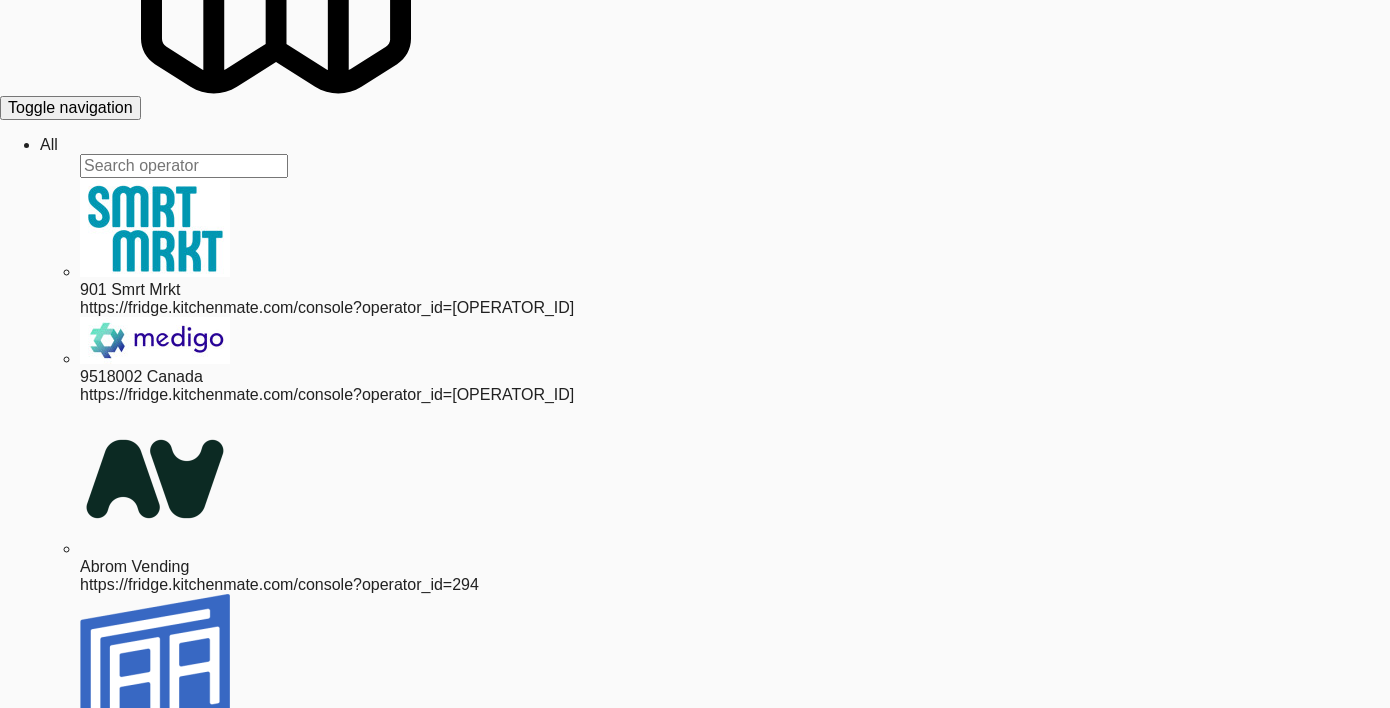 scroll, scrollTop: 518, scrollLeft: 0, axis: vertical 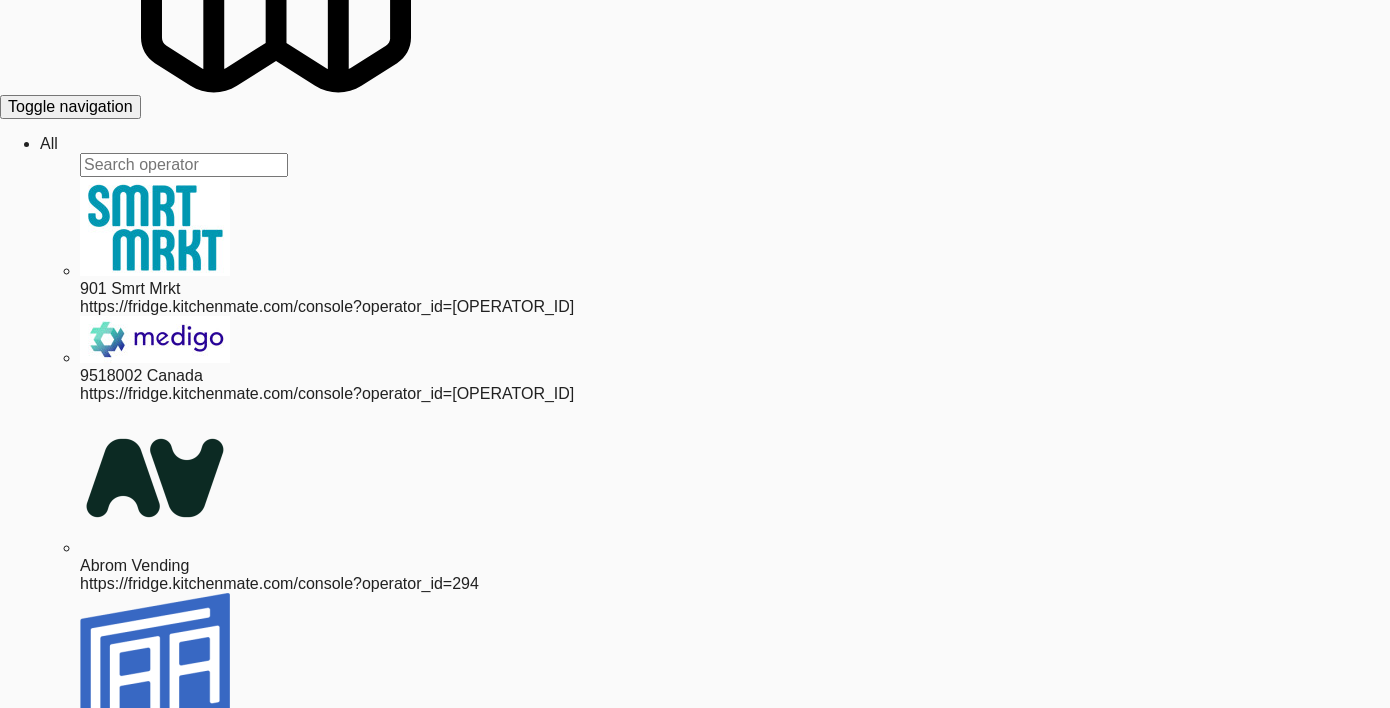 click on "https://fridge.kitchenmate.com/console?code=U2FsdGVkX19XxKhlamgwufpx8eiTrN%2Fkaro4KAVciwRSSprZo3GW9VV4TtvBi6lcNEHGrWJ%2FC34fTh7BYKWz3mzOFet9LuqObmfKQdqCh7v3gSg0tlQ9tB81%2Bhi0L%2FOvv1DOlTSxGTvnXHJyAEpycgiIQVIRQDGGSGgdRP3j70oAbbr6BIfzvli9wgxES8qE9LlF6gt%2BeSDnO%2BGkaHfgldsCax%2FbynyhHc4%2B4jm7YHrflRhoDbu0OS%2FSkuw04uUfo9RgWwO2%2FpF0vVqQVX7C7xm3hxHogrMWoeAKT0smvbQ6o7Kt8JB9n19pIqyY4vffBwpp0YLkUehk1MAIrvqCbW2dpGdne1a6EUrN7Q5ClVjq0OesszPSPKUD9%2BR5Wk2w5kaRNdfDLa35yfrTVobCRYzYJQH3gqmo4UF9eaYnwE36e0ulCZPEyhZoQtitpZg%2F0ooPHXAcObETPbFaFQrUNwGiKyt0BR5m74rqLgnP5yd%2FC5ZctPjMiqft6JLddZiECZTkyvUvo42Q3hqGn3DB9CMEBipC7zYcyU0tOYzB5hHMnn4g3fhda48uYaYXfWqzCTQS39fk5apG4hJLLn1L6k27cSLzLFTmRhhWeCfgkOltjUNR3FVByiK7uNx0BuwRrMVPUp7g7LHvmZ00Usp3YOOv8VcgkixbPV5v44jbx%2BzwXUJH2%2Fs2jE8OGIqxyznAPAMWEclYPnlpguo3C4%2BHqhyxYoOpG7CNFCMZSAHa8EsxspquTOcjQhlvjyMnCHe2mX1GM4Tj4vwXbjPWESjzgnFE2FYyRnFyFqT1ECmkqLWQIeISLWVAp2TCPiJbWS2QQDHBI20tAgj8GCNleC4%2Fyg%3D%3D" at bounding box center [105, 30166] 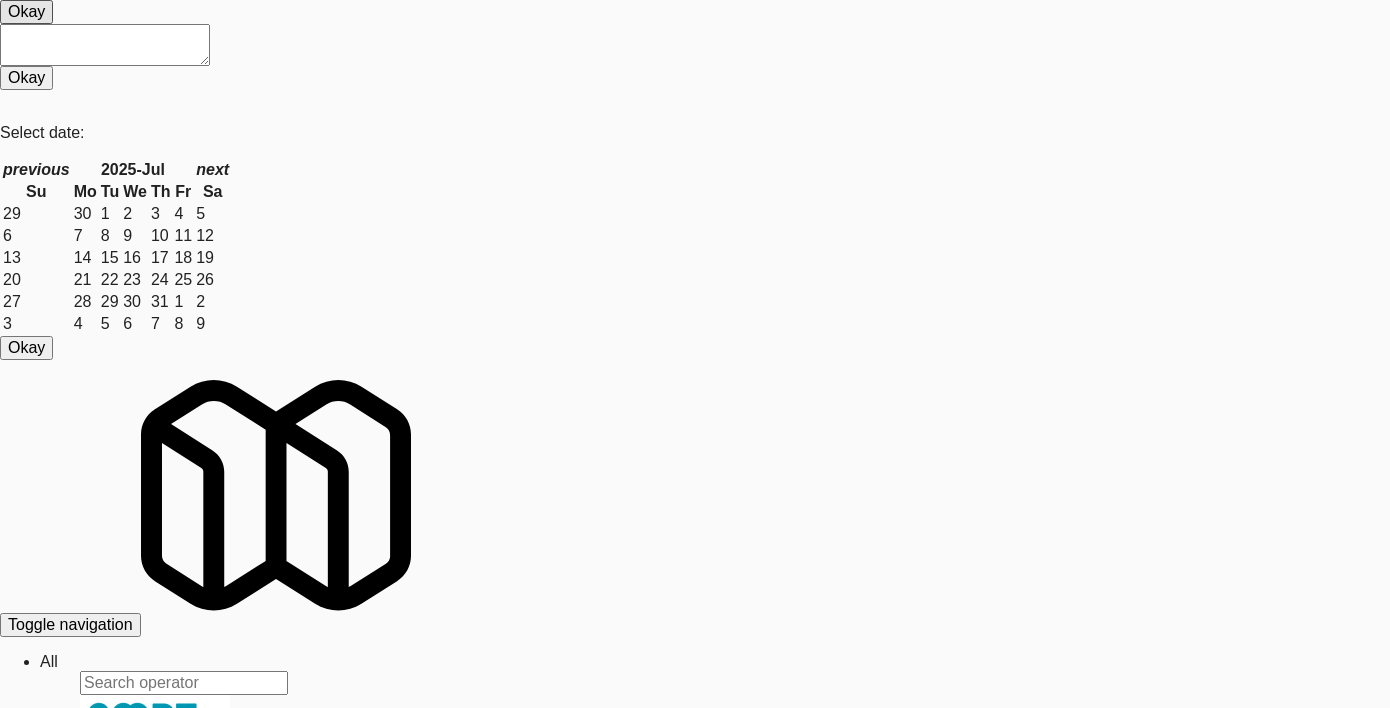 click on "// · TODO : · Use · this · splitTemplateId · for · our · assets: ¬ // · 2c8bf512eafe45f681282bd3272db59a ¬ ¬ const · assets · = · await · db . asset . findAll ({ ¬ ·· where : · { ¬ ···· type : · "e-tag-hub" , ¬ ···· $and : · [ ¬ ···· ·· db . sequelize . where ( ¬ ···· ···· db . sequelize . json ( 'metadata.minew_api_version' ) , ¬ ···· ···· '1' ¬ ···· ·· ) ¬ ···· ] ¬ ·· } , ¬ ·· attributes : · [ ¬ ···· [ db . sequelize . json ( 'metadata.templateId' ) , · 'templateId' ] , ¬ ···· [ db . sequelize . json ( 'metadata.promoTemplateId' ) , · 'promoTemplateId' ] , ¬ ···· [ db . sequelize . json ( 'metadata.splitTemplateId' ) , · 'splitTemplateId' ] , ¬ ···· [ db . sequelize . json ( 'metadata.emptyTemplateIds' ) , · 'emptyTemplateIds' ] ¬ ·· ] , ¬ ·· raw : · true ¬ }) ¬ ¬ return · assets ¶" at bounding box center [719, 30782] 